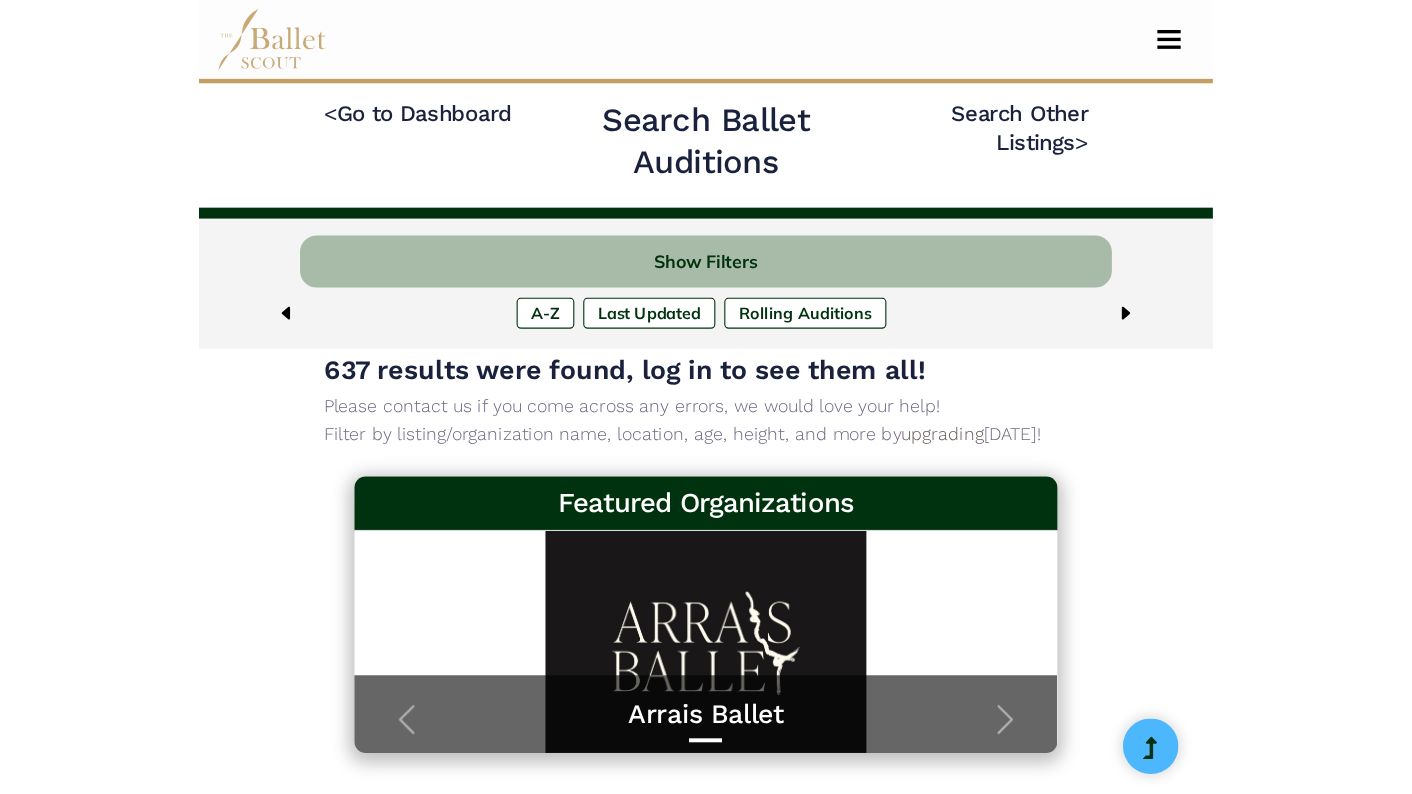 scroll, scrollTop: 0, scrollLeft: 0, axis: both 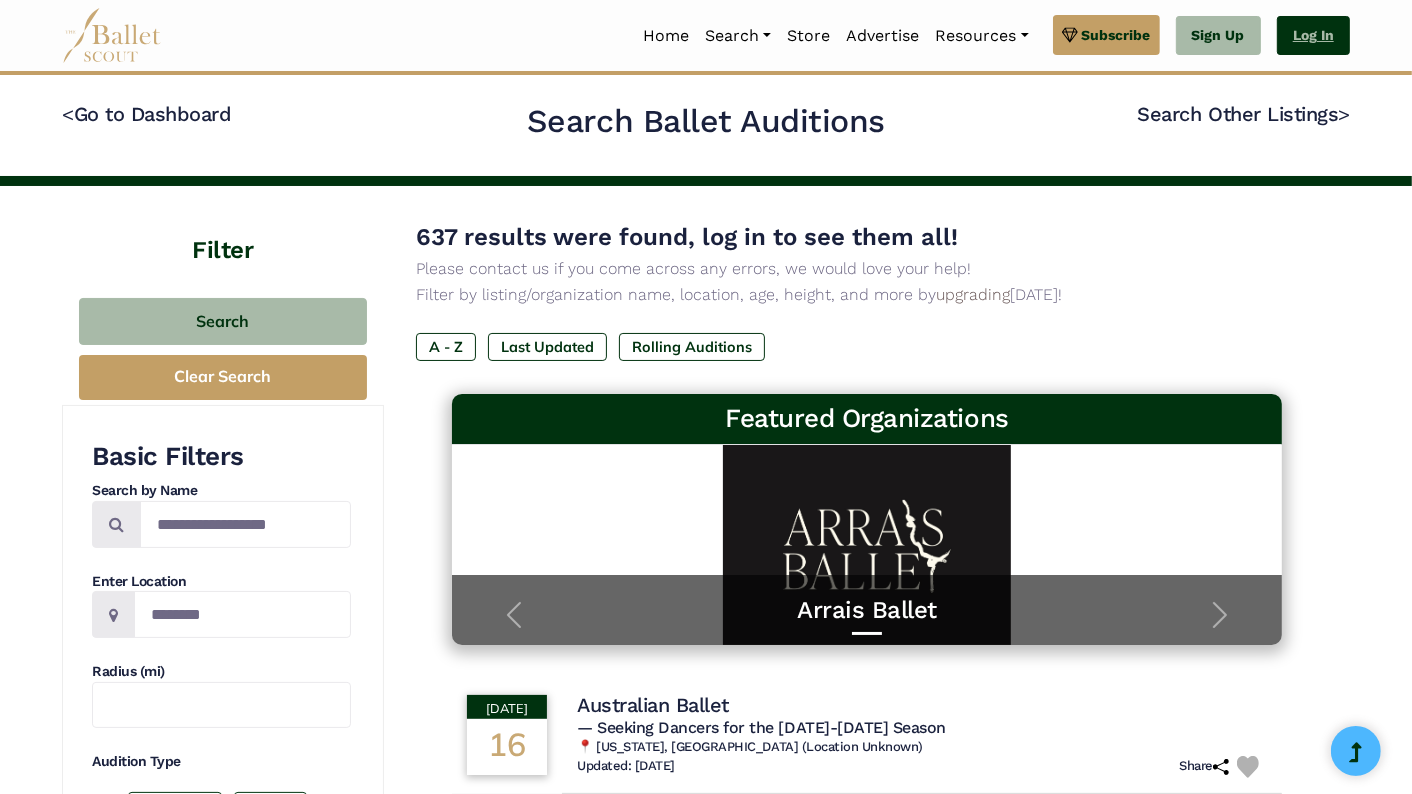 click on "Log In" at bounding box center [1313, 36] 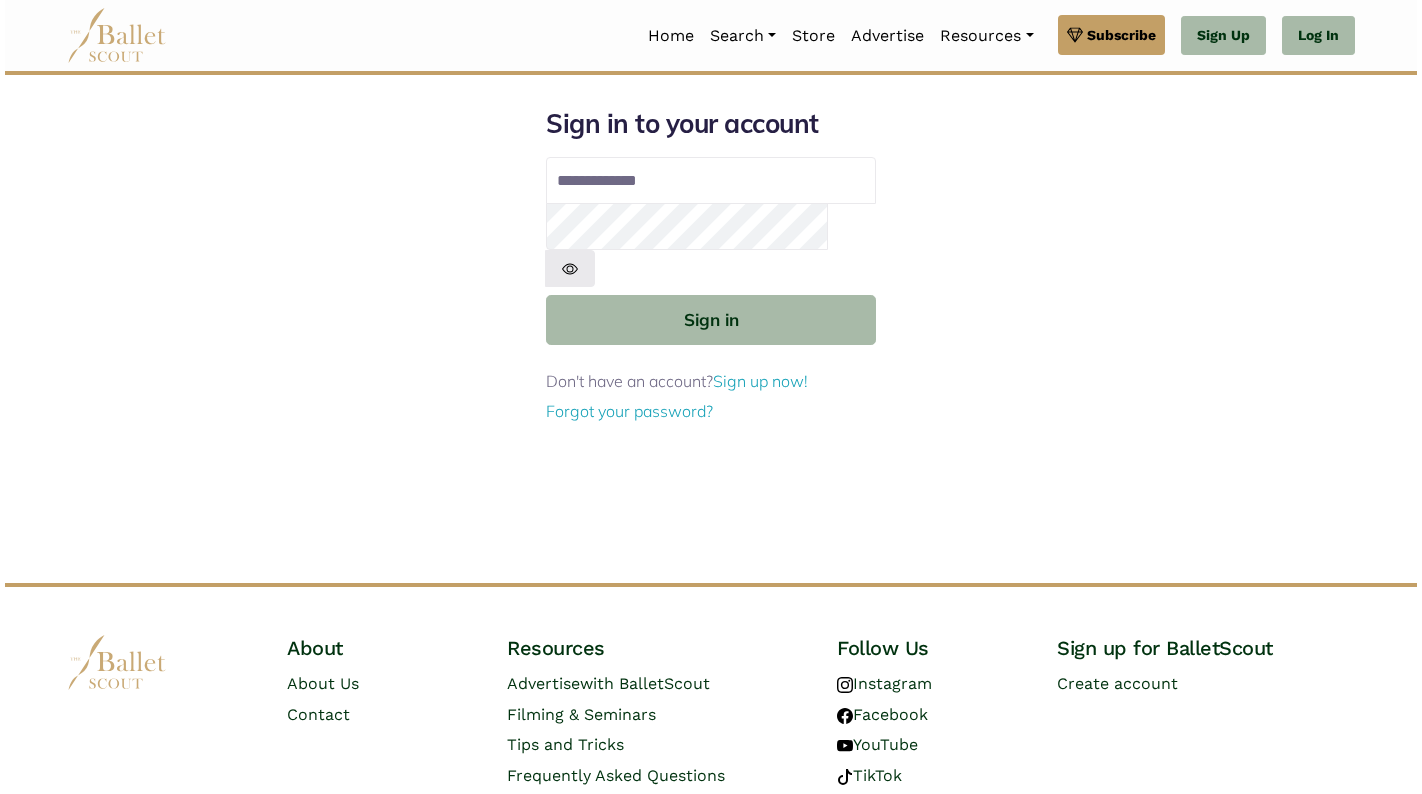 scroll, scrollTop: 0, scrollLeft: 0, axis: both 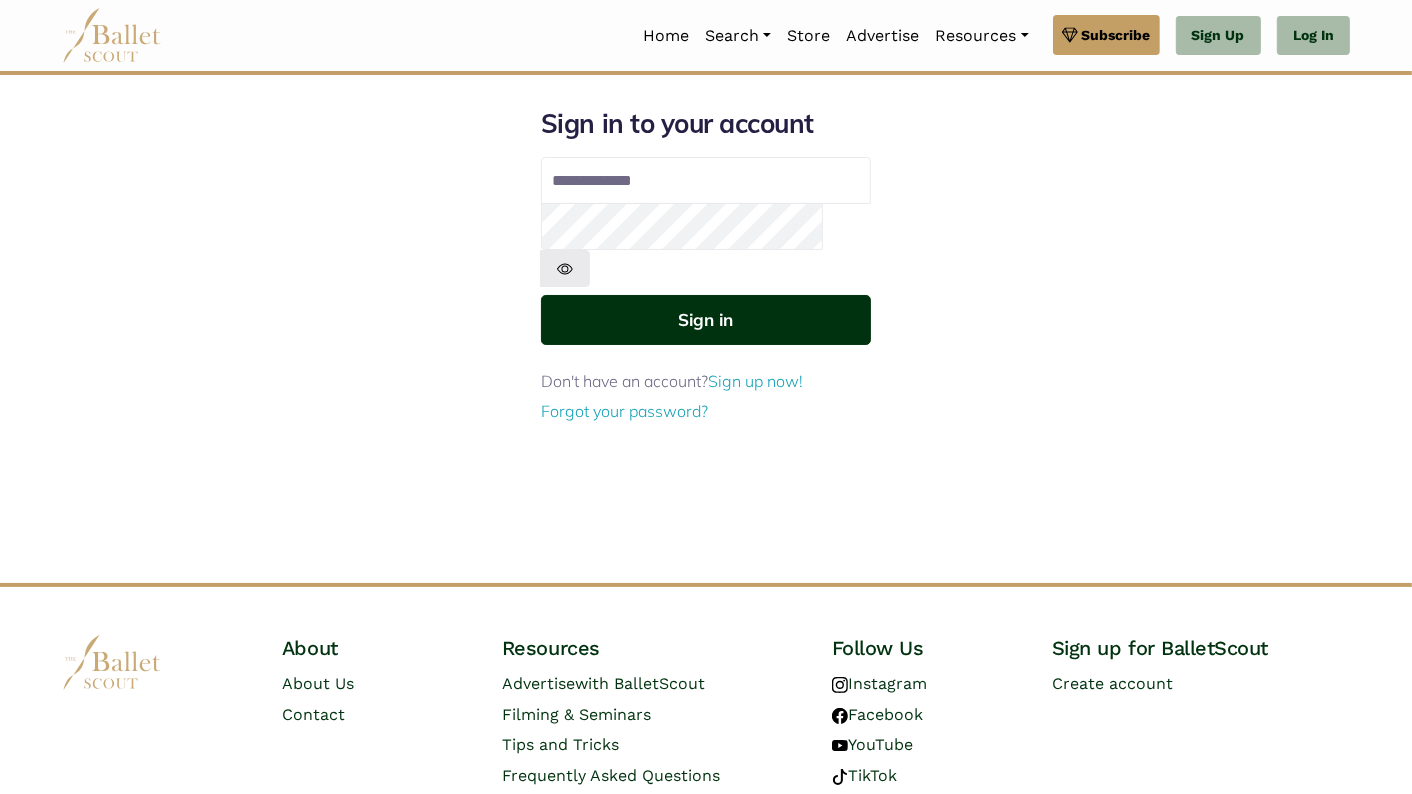 type on "**********" 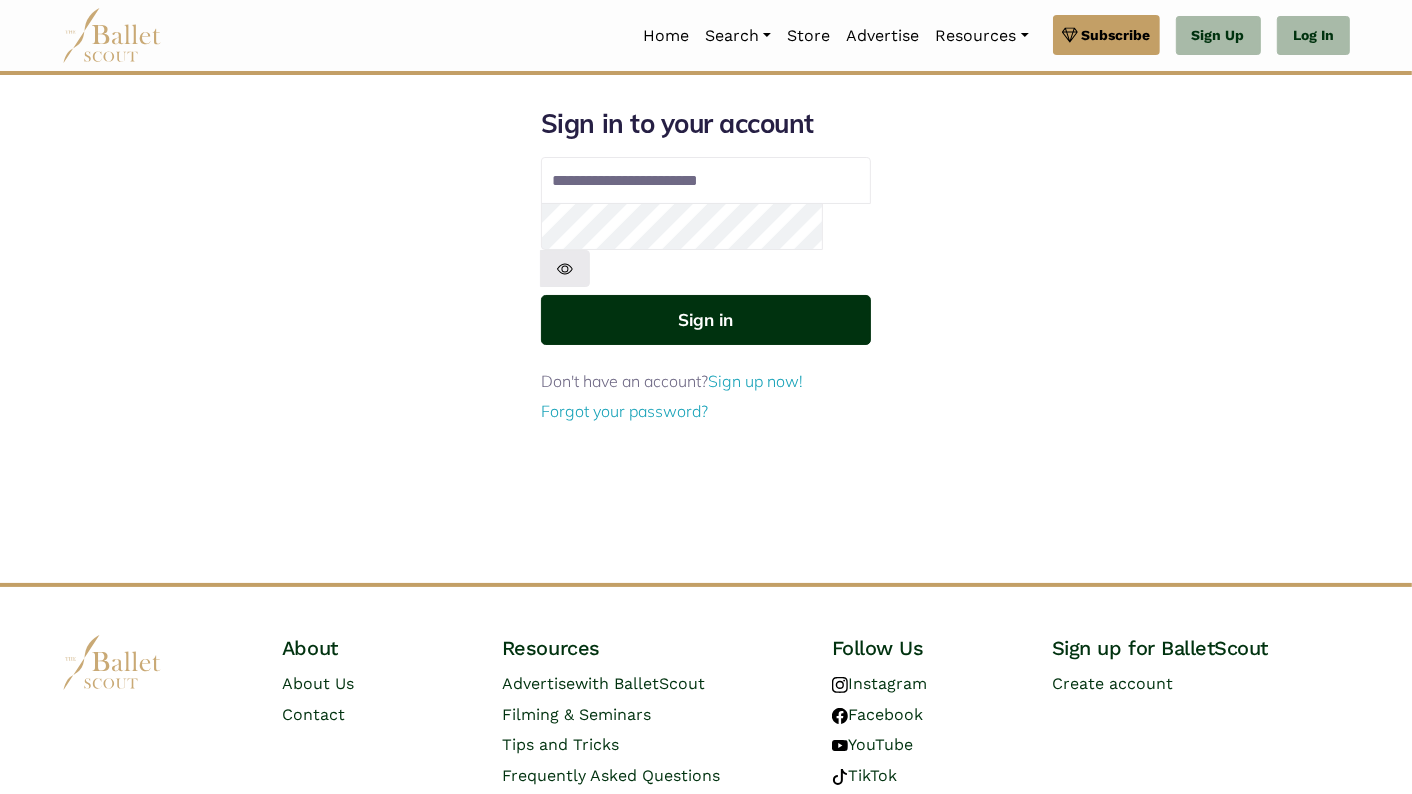 click on "Sign in" at bounding box center (706, 319) 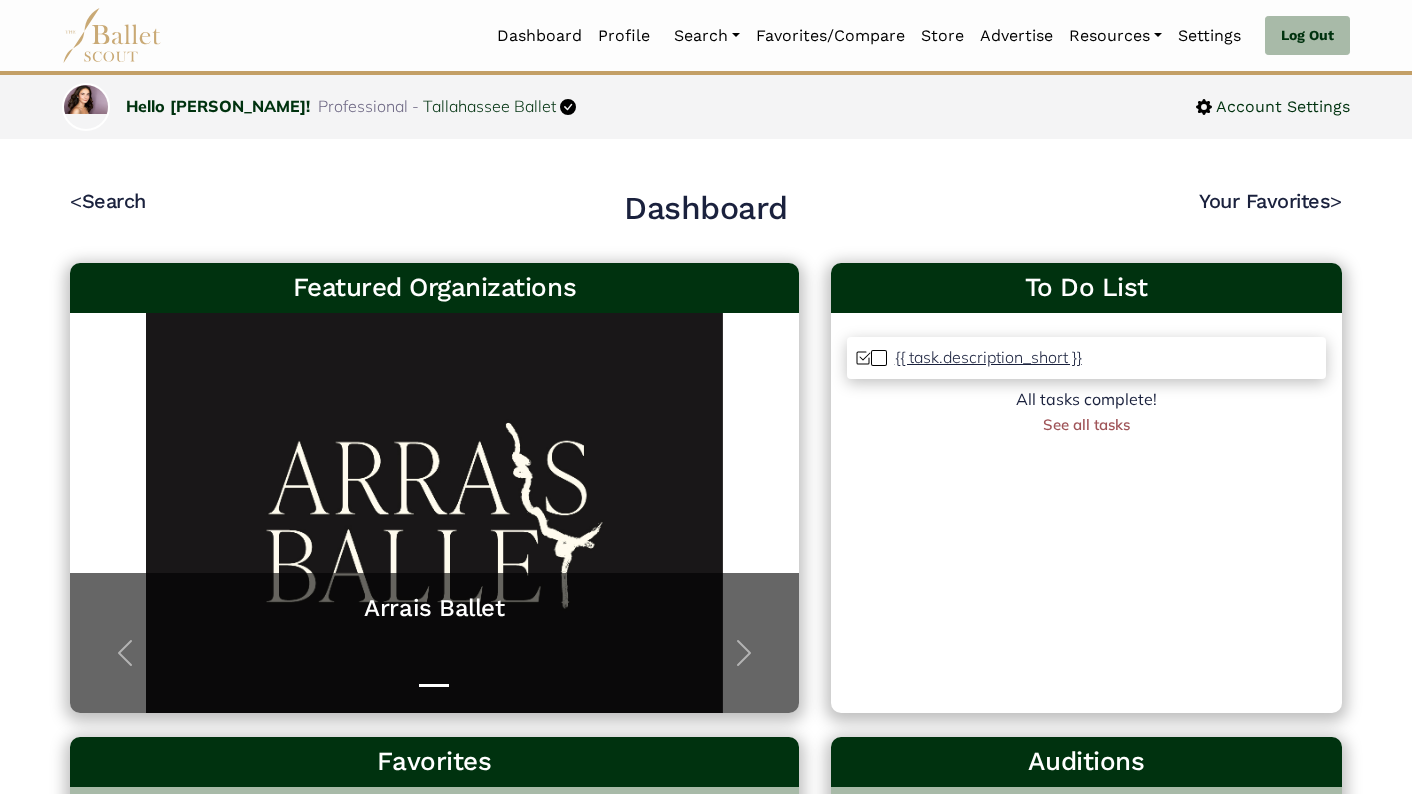 scroll, scrollTop: 0, scrollLeft: 0, axis: both 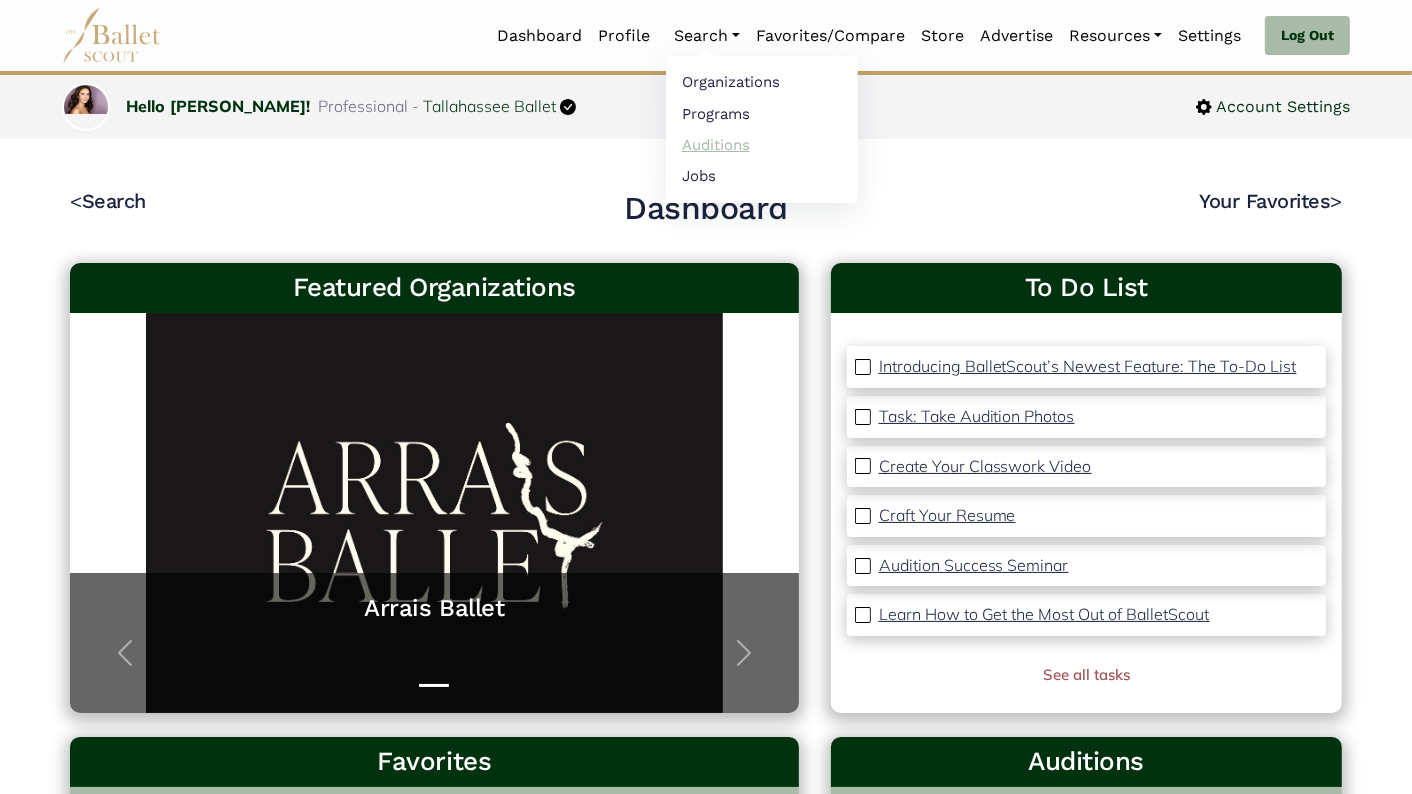 click on "Auditions" at bounding box center (762, 144) 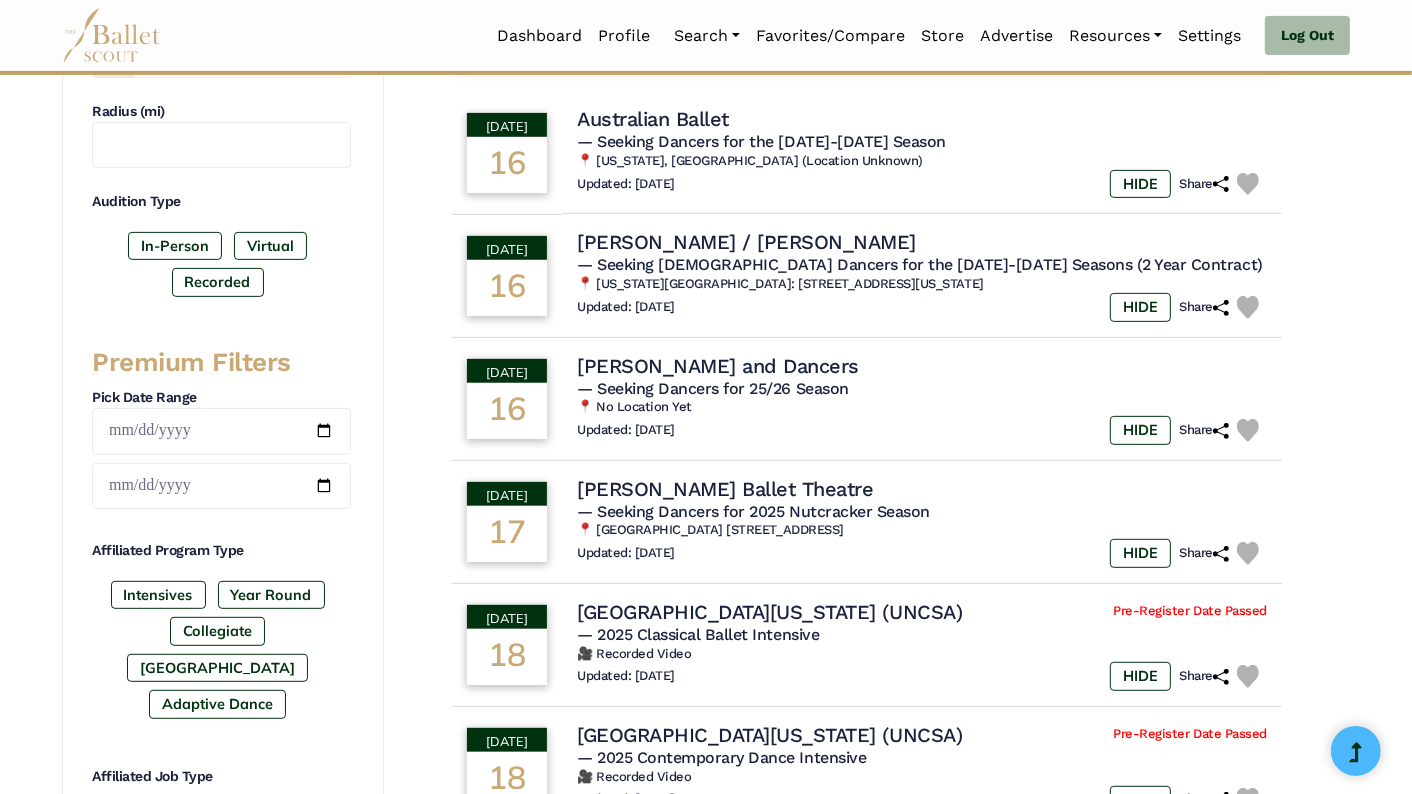 scroll, scrollTop: 623, scrollLeft: 0, axis: vertical 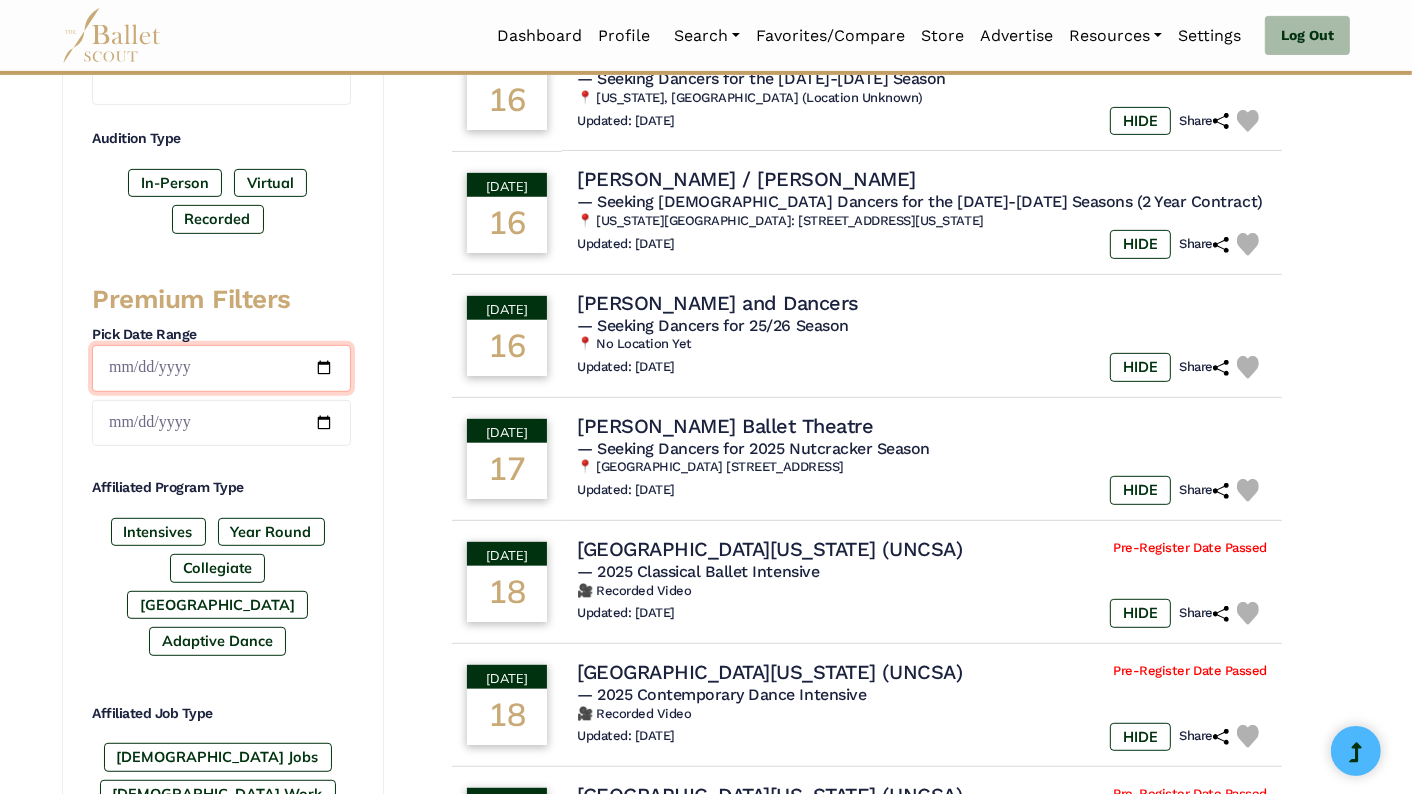 click at bounding box center [221, 368] 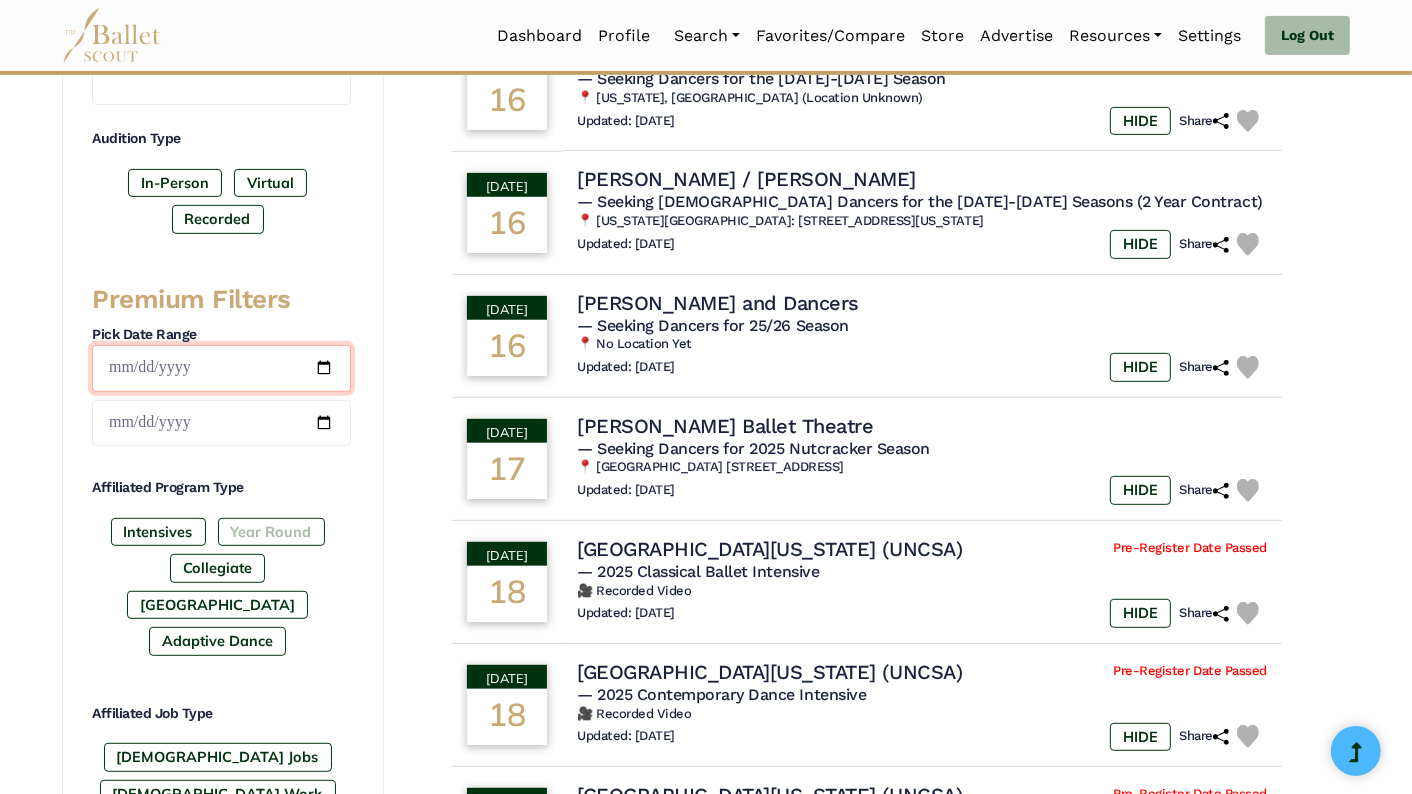 type on "**********" 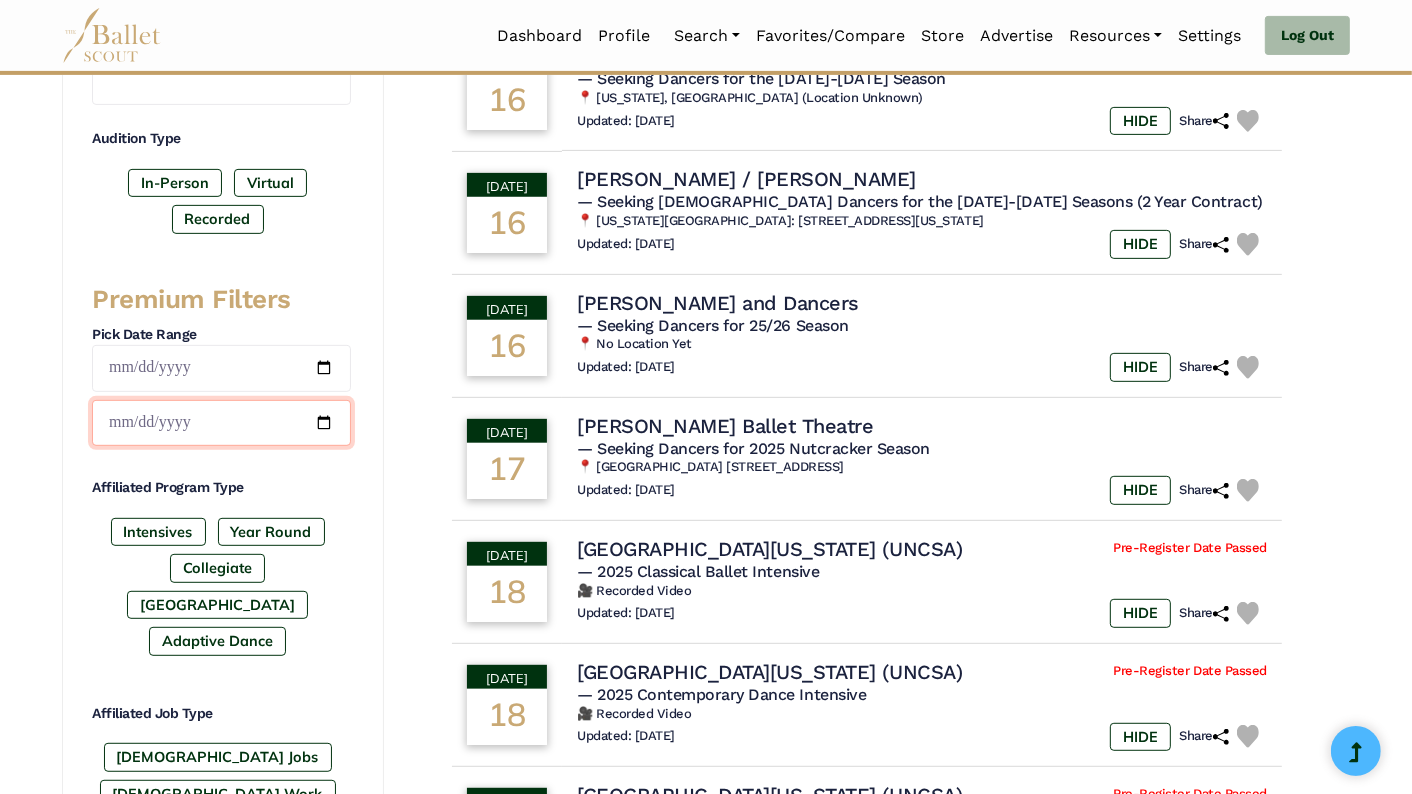 click at bounding box center [221, 423] 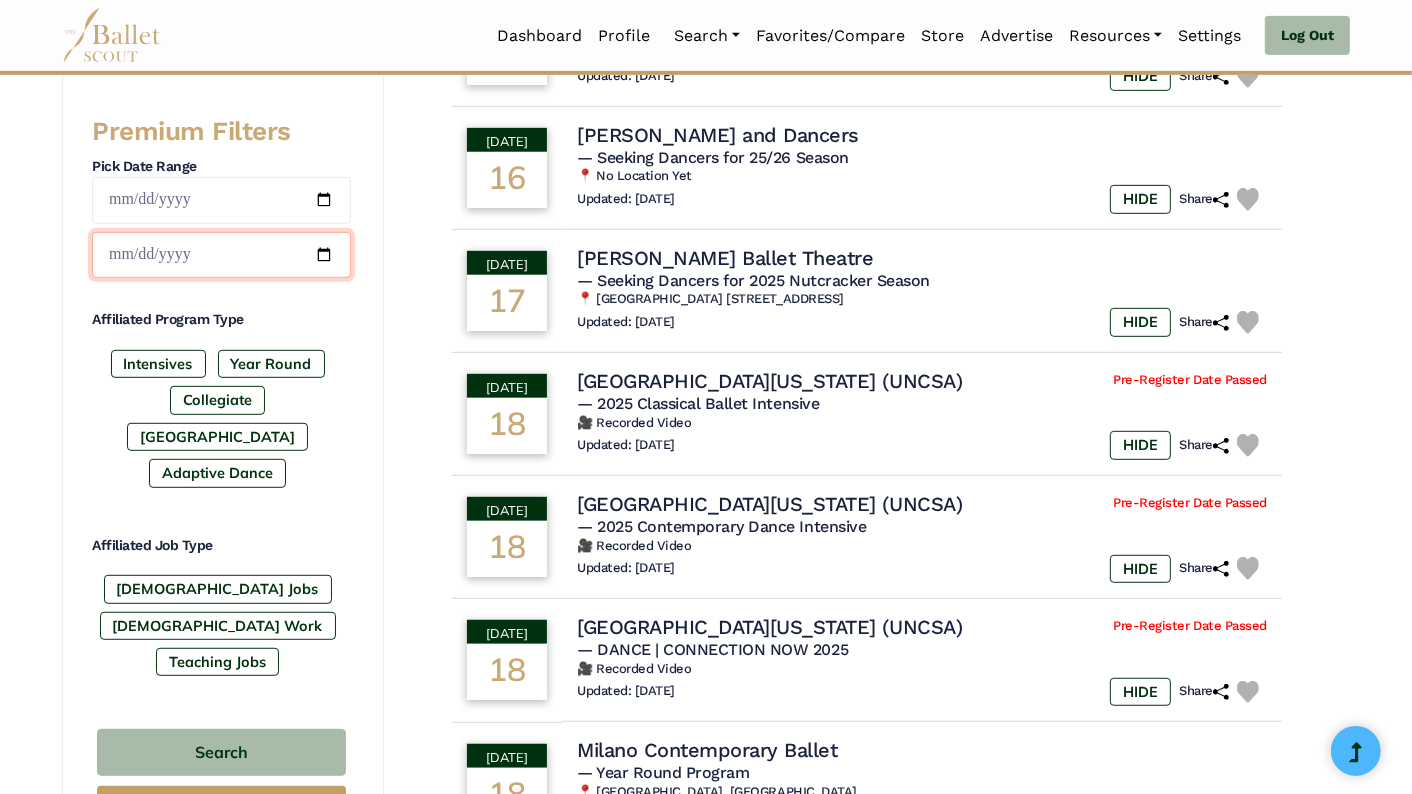 scroll, scrollTop: 806, scrollLeft: 0, axis: vertical 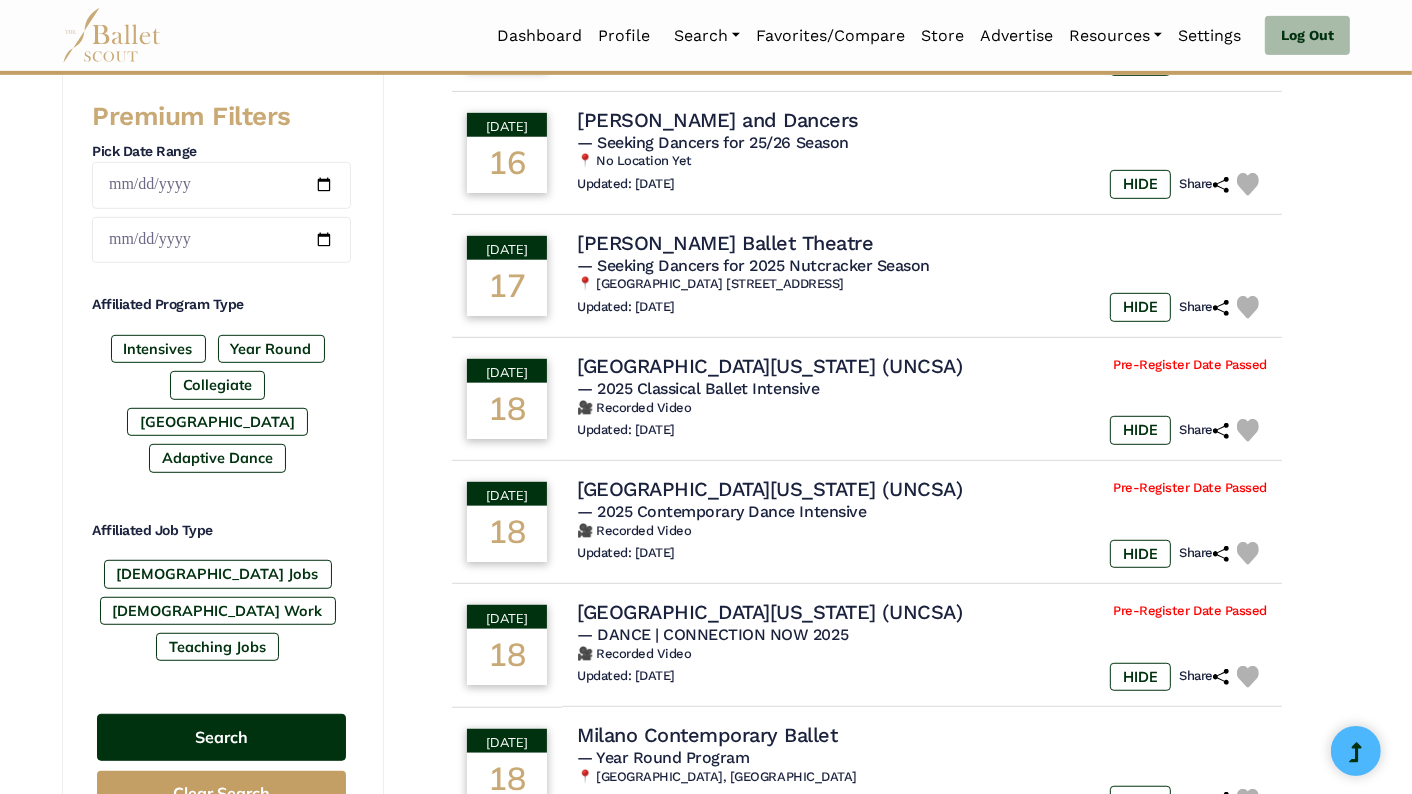 click on "Search" at bounding box center (221, 737) 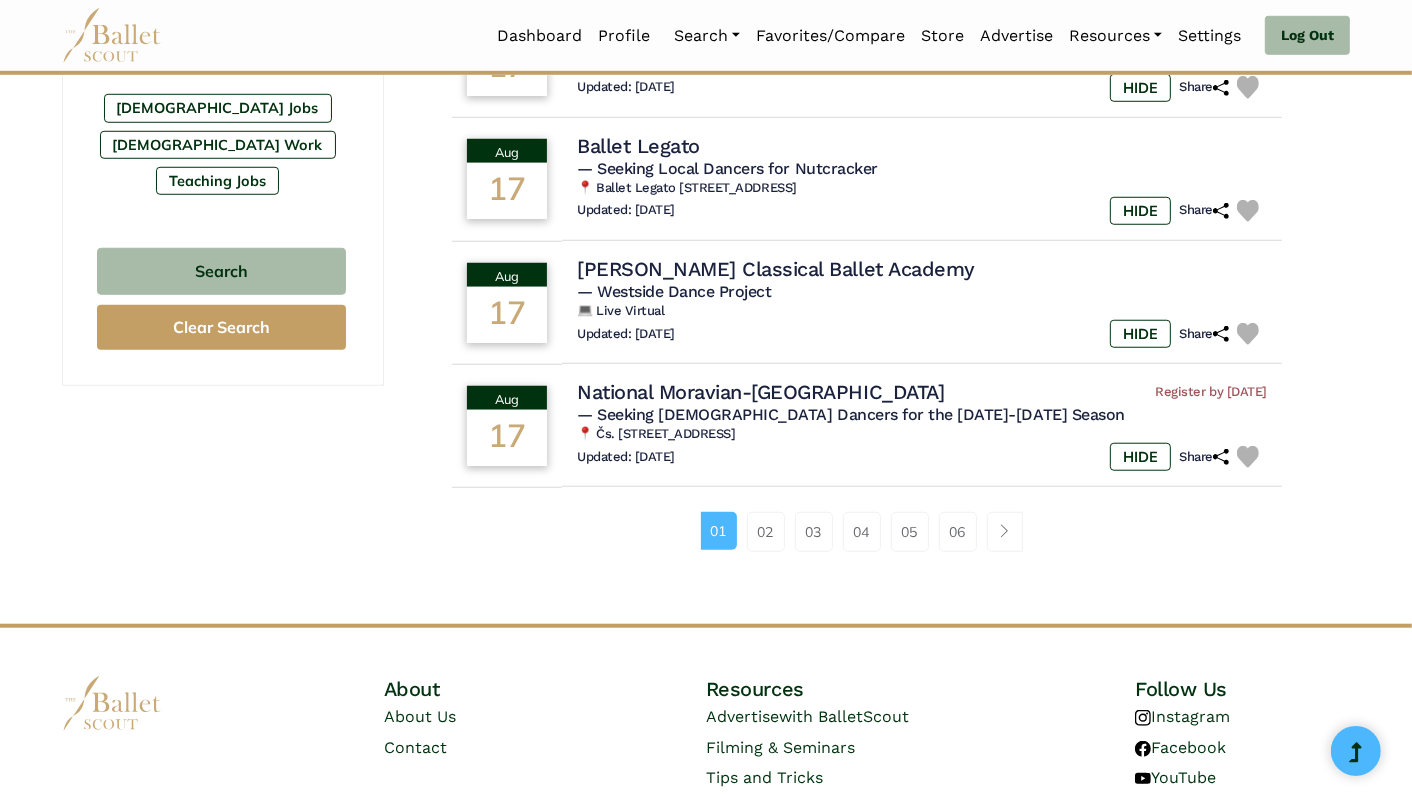 scroll, scrollTop: 1271, scrollLeft: 0, axis: vertical 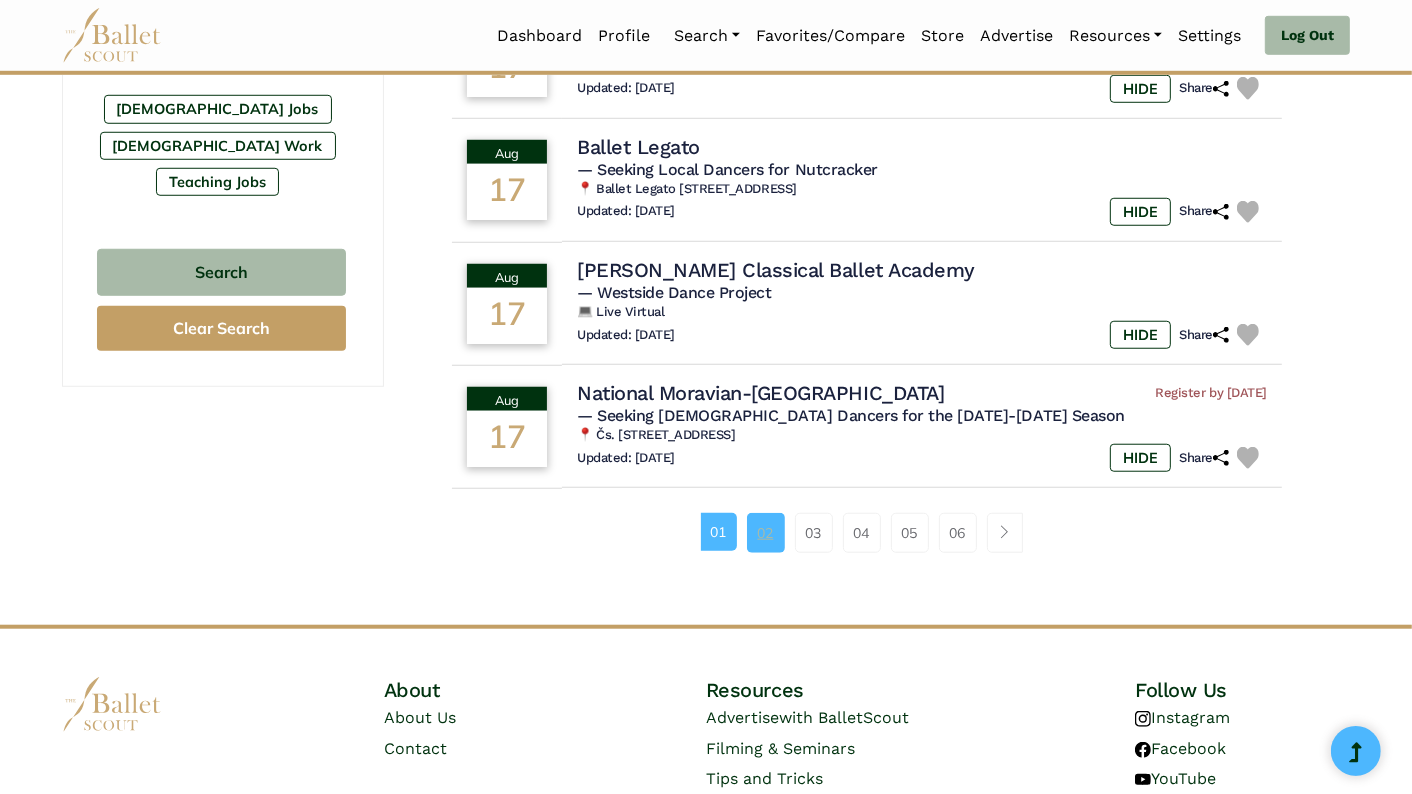 click on "02" at bounding box center (766, 533) 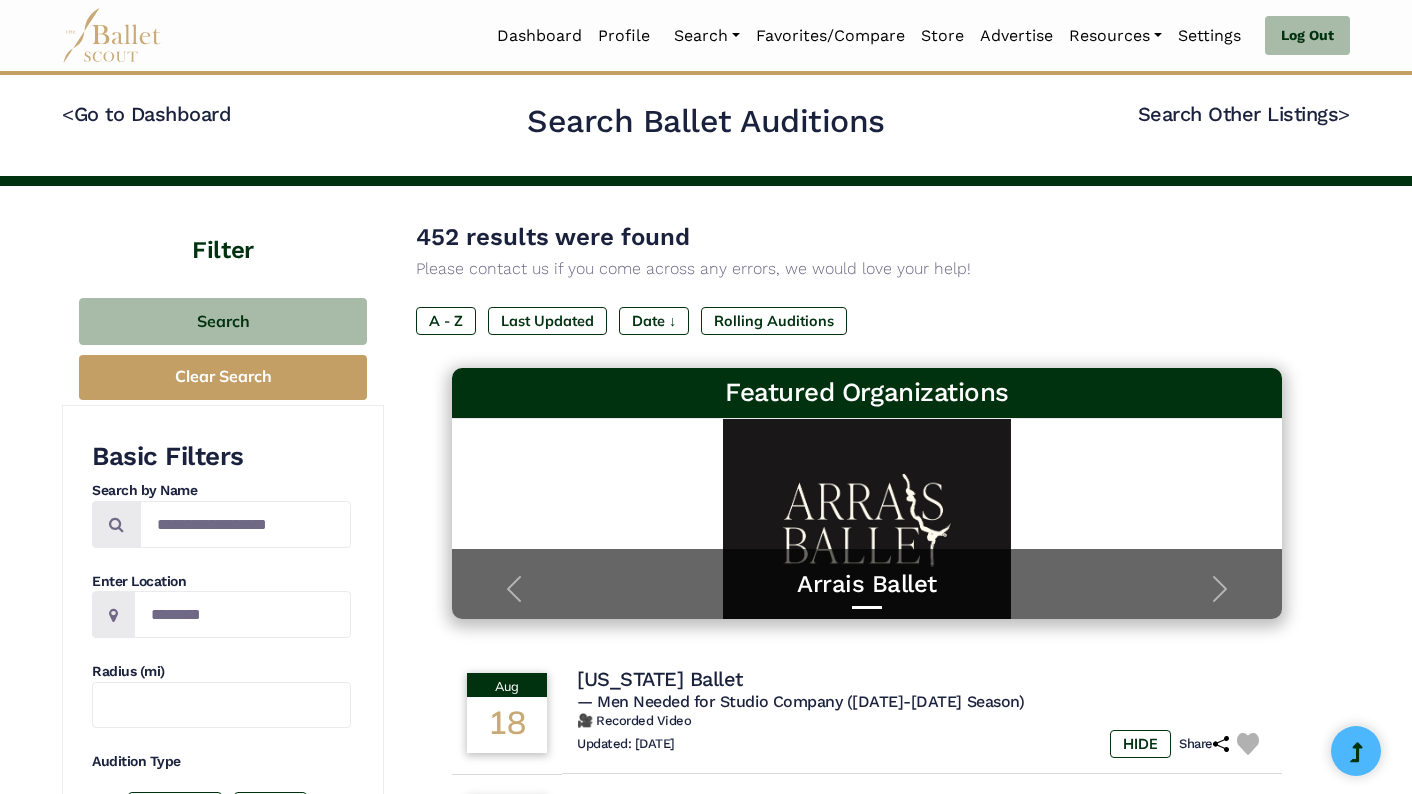 scroll, scrollTop: 0, scrollLeft: 0, axis: both 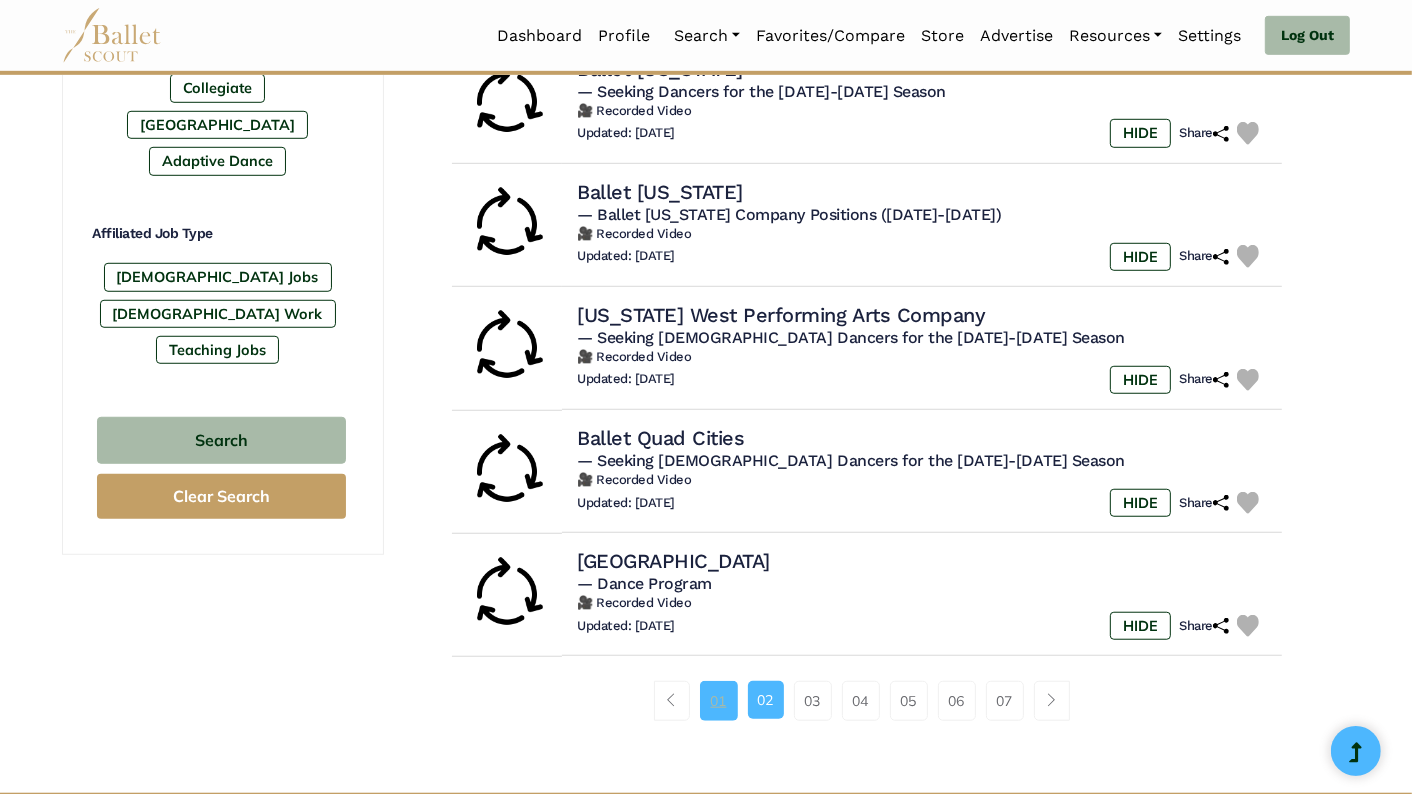click on "01" at bounding box center (719, 701) 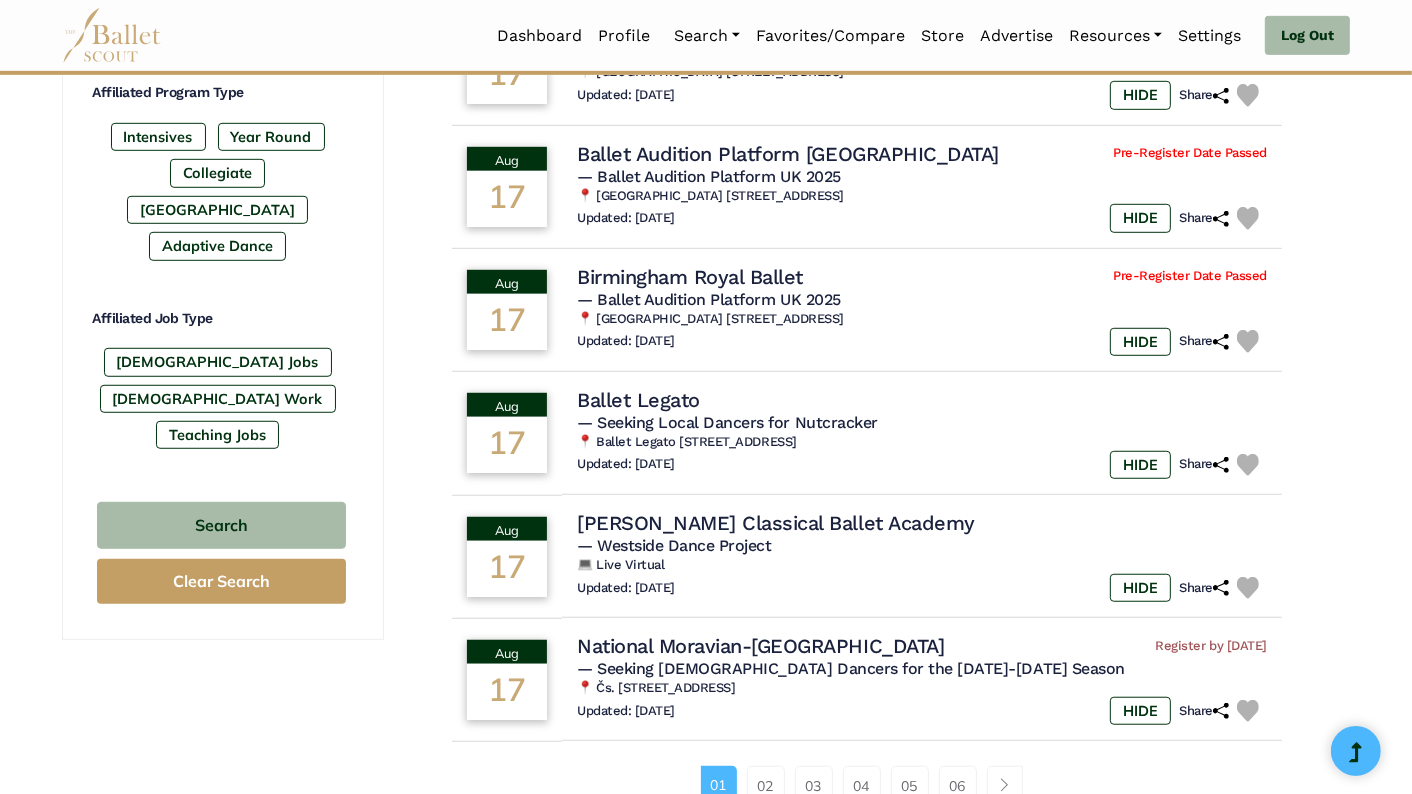 scroll, scrollTop: 1030, scrollLeft: 0, axis: vertical 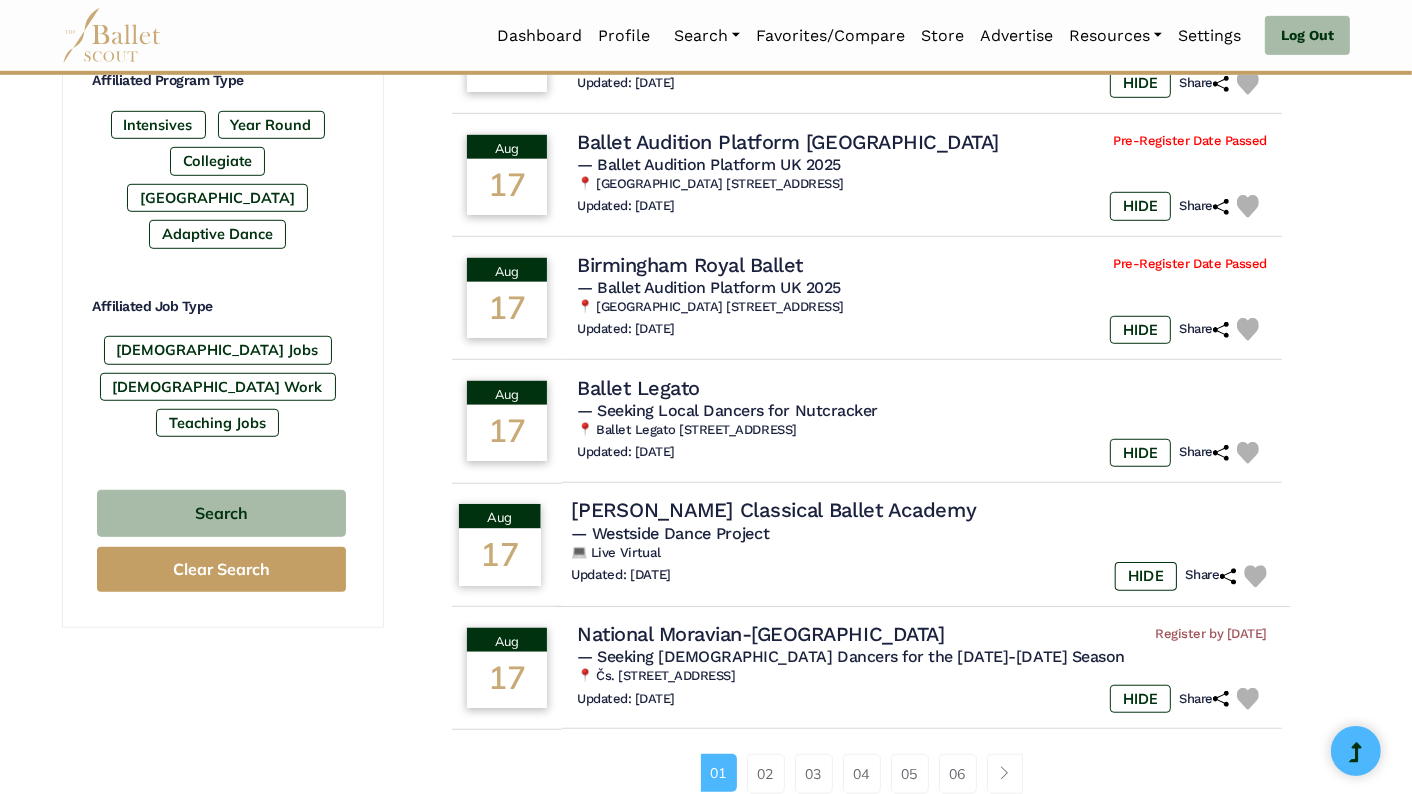 click on "[PERSON_NAME] Classical Ballet Academy" at bounding box center (774, 510) 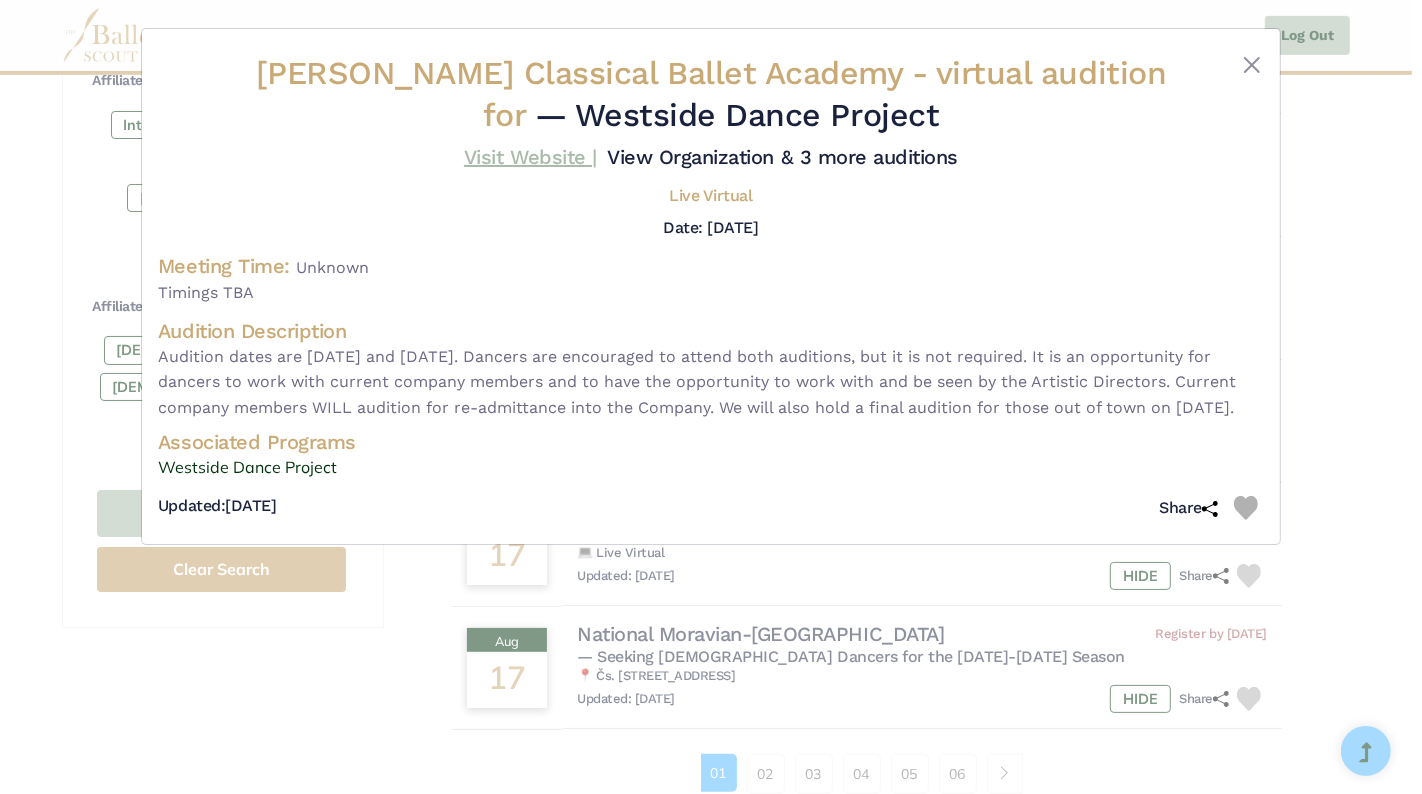click on "Visit Website |" at bounding box center [530, 157] 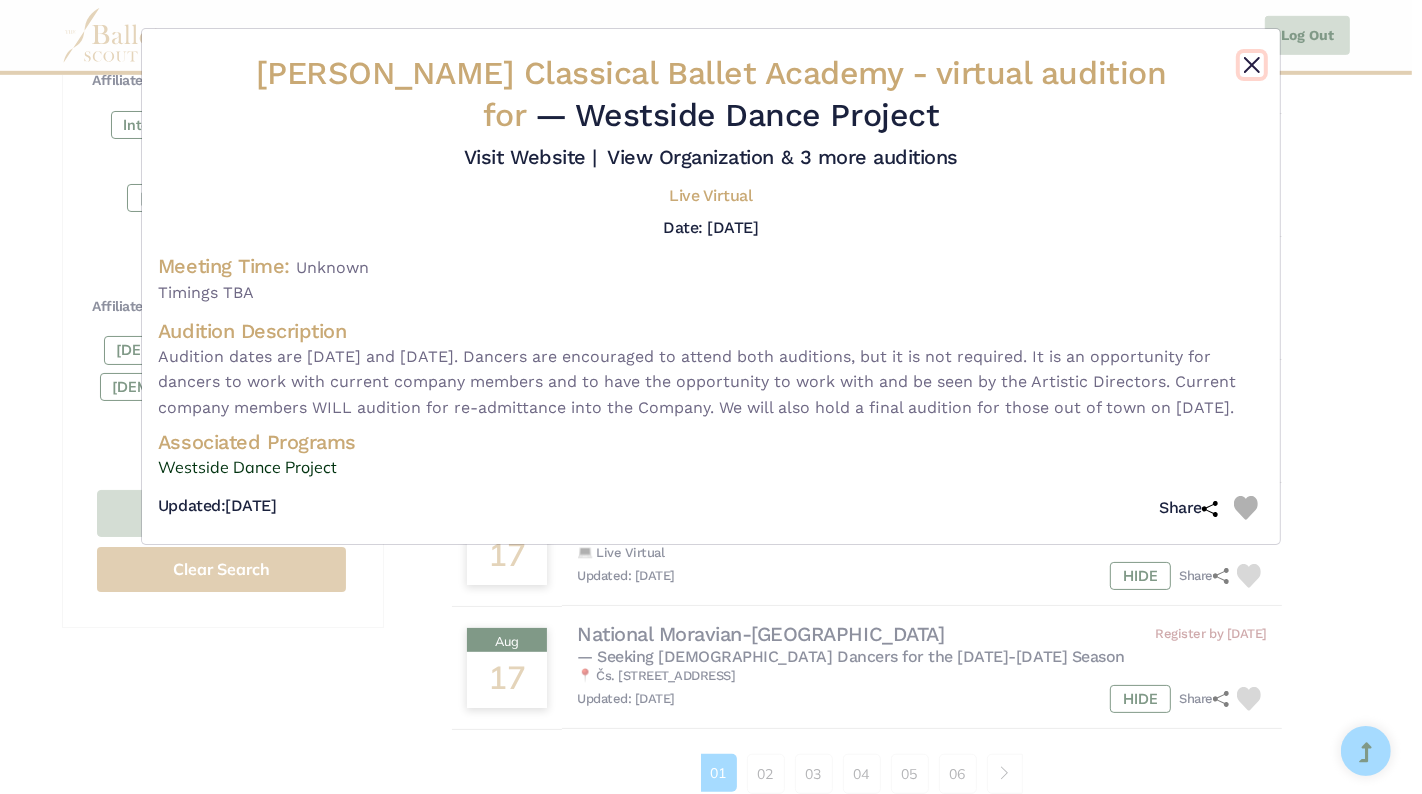 click at bounding box center [1252, 65] 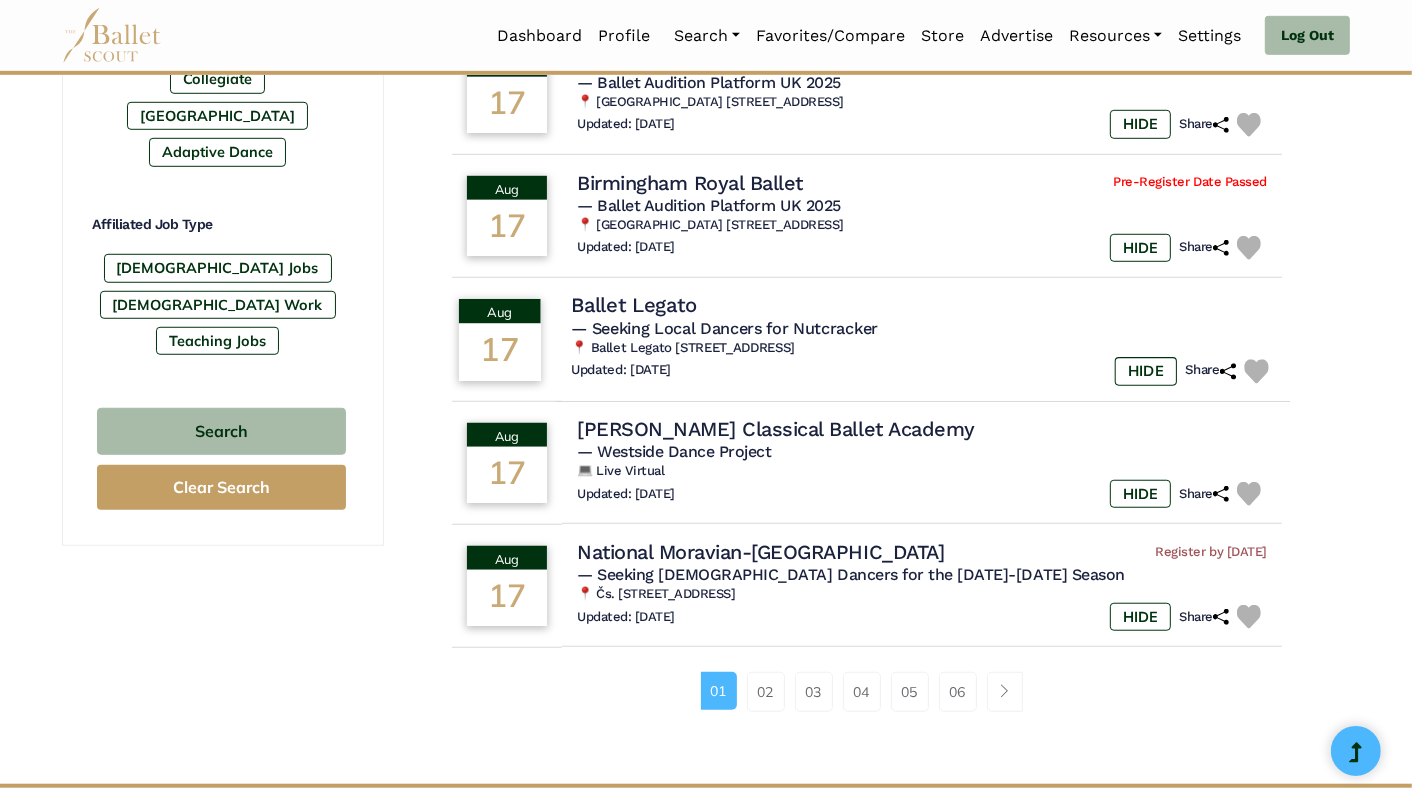 scroll, scrollTop: 1117, scrollLeft: 0, axis: vertical 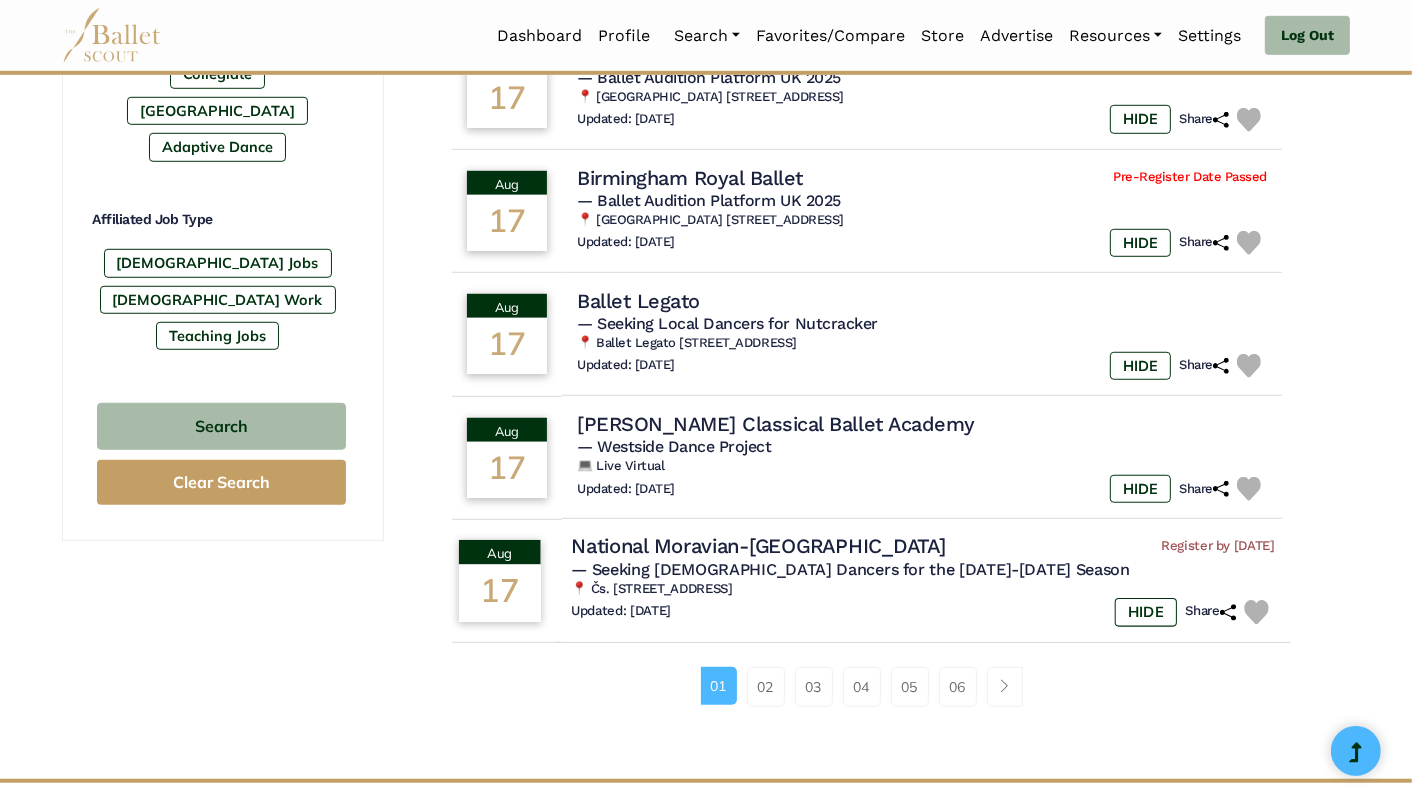 click on "National Moravian-[GEOGRAPHIC_DATA]" at bounding box center (758, 546) 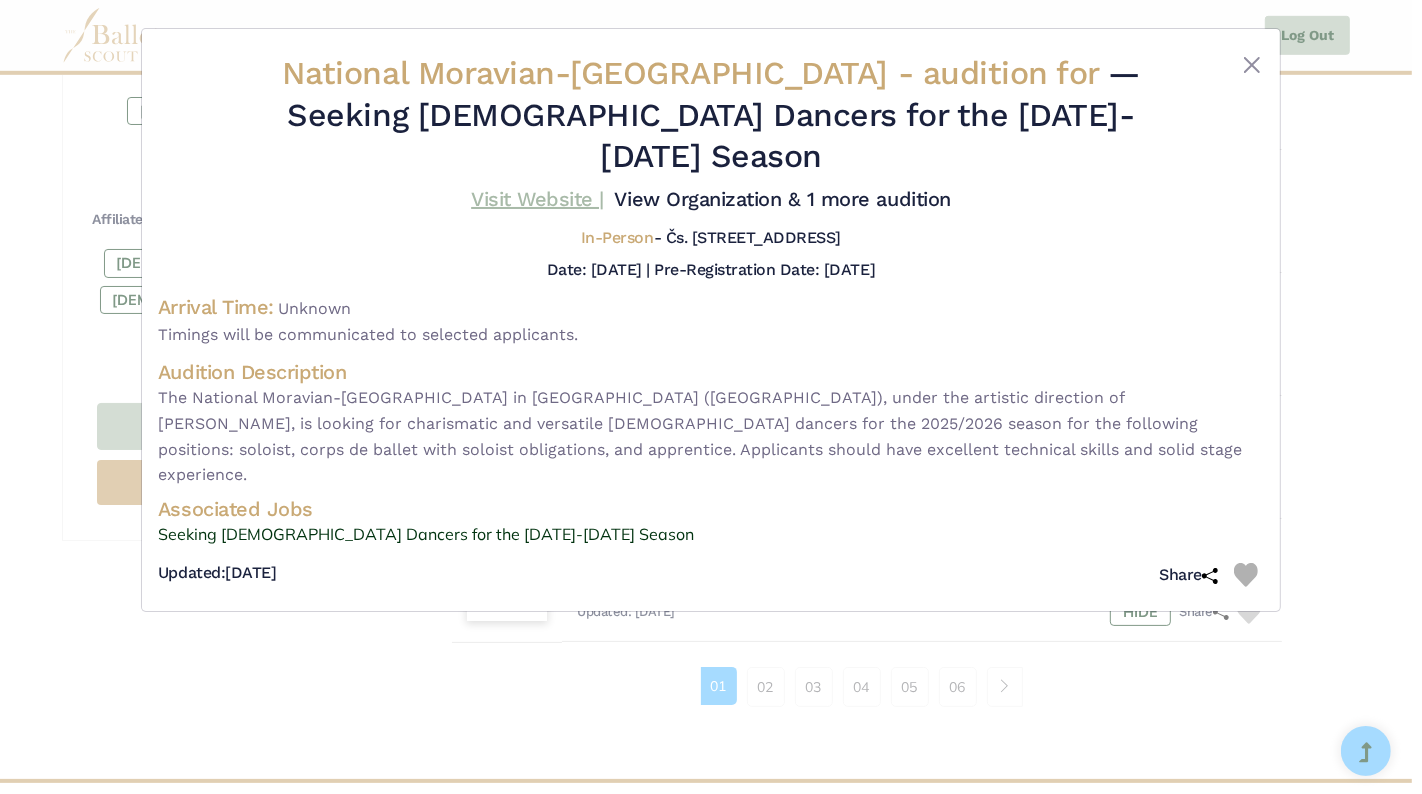 click on "Visit Website |" at bounding box center (537, 199) 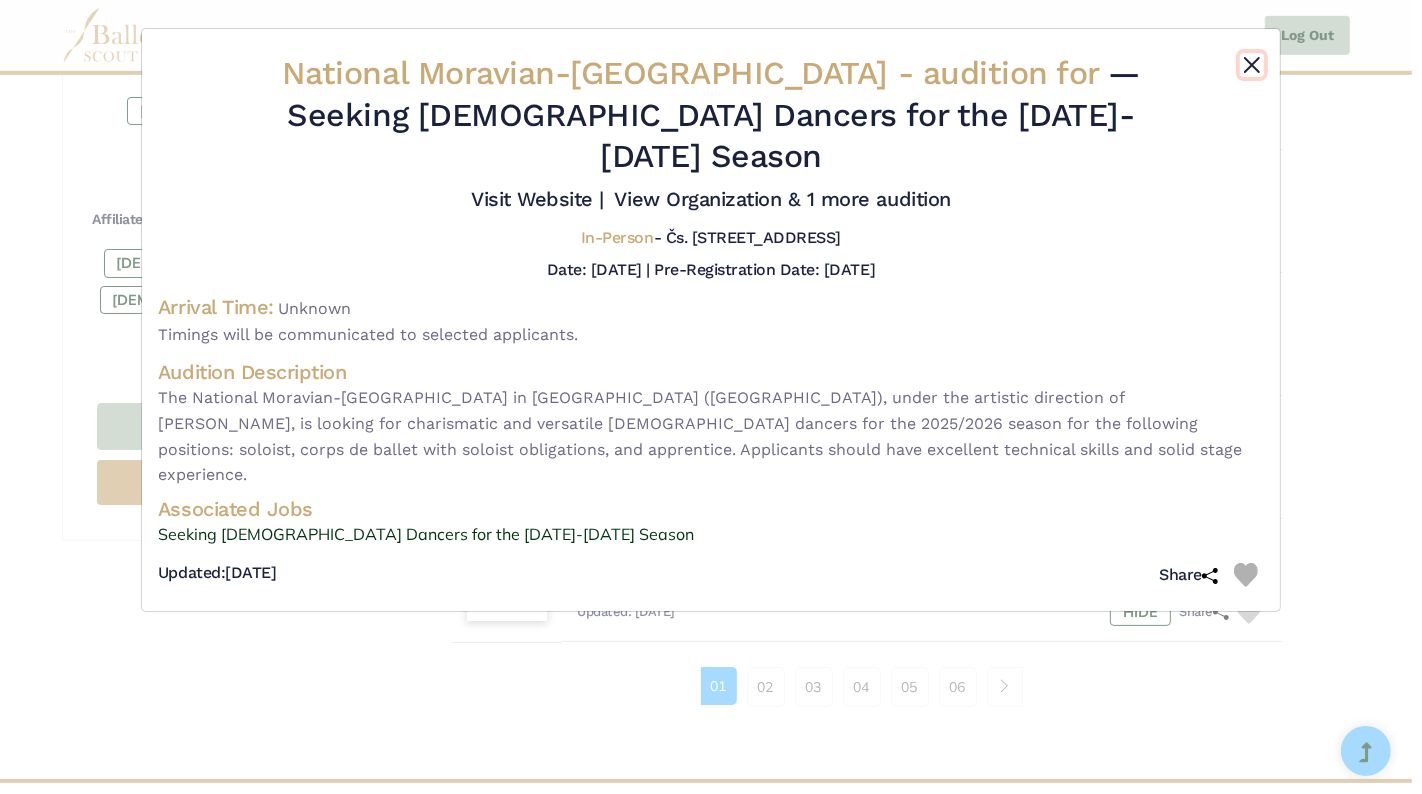 click at bounding box center (1252, 65) 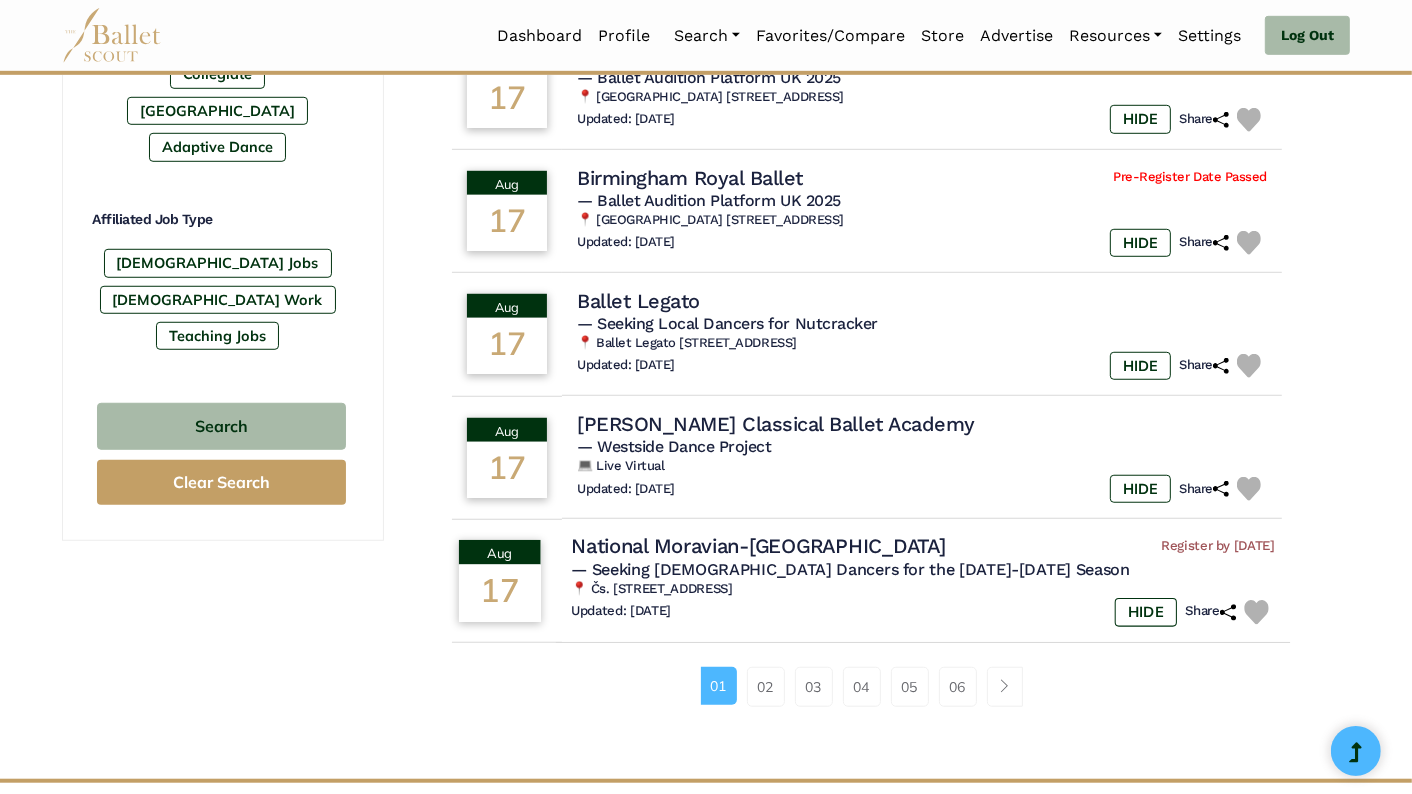 click at bounding box center (1256, 612) 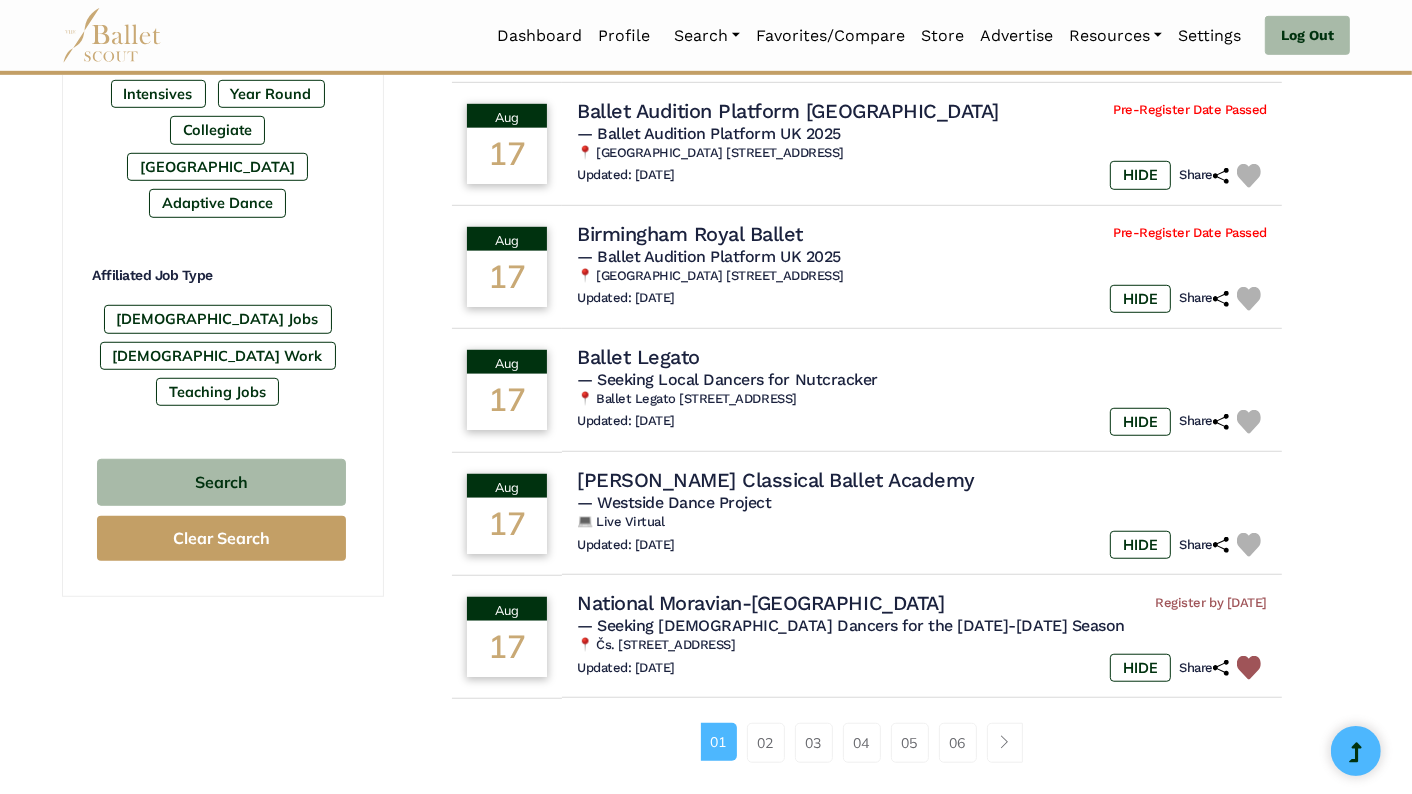 scroll, scrollTop: 1063, scrollLeft: 0, axis: vertical 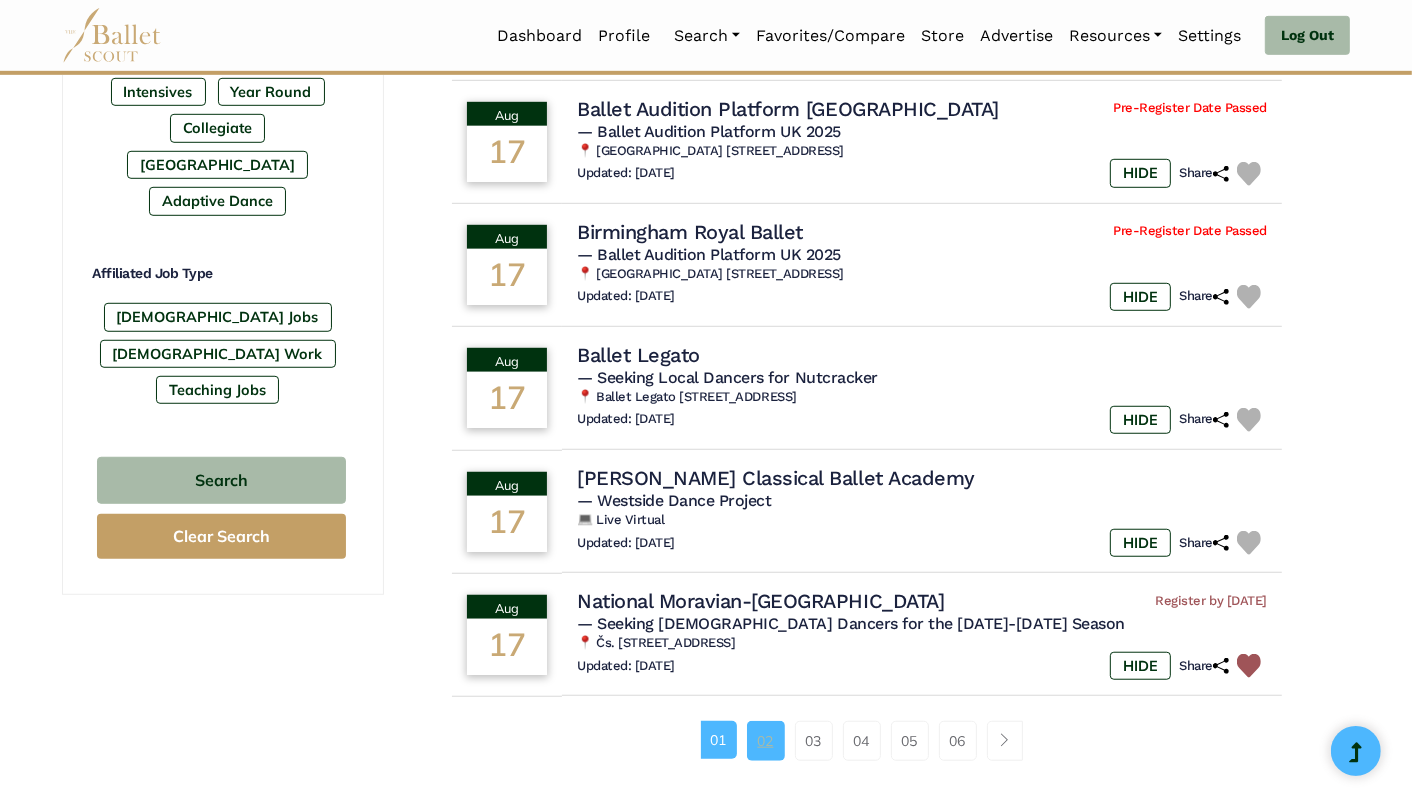 click on "02" at bounding box center (766, 741) 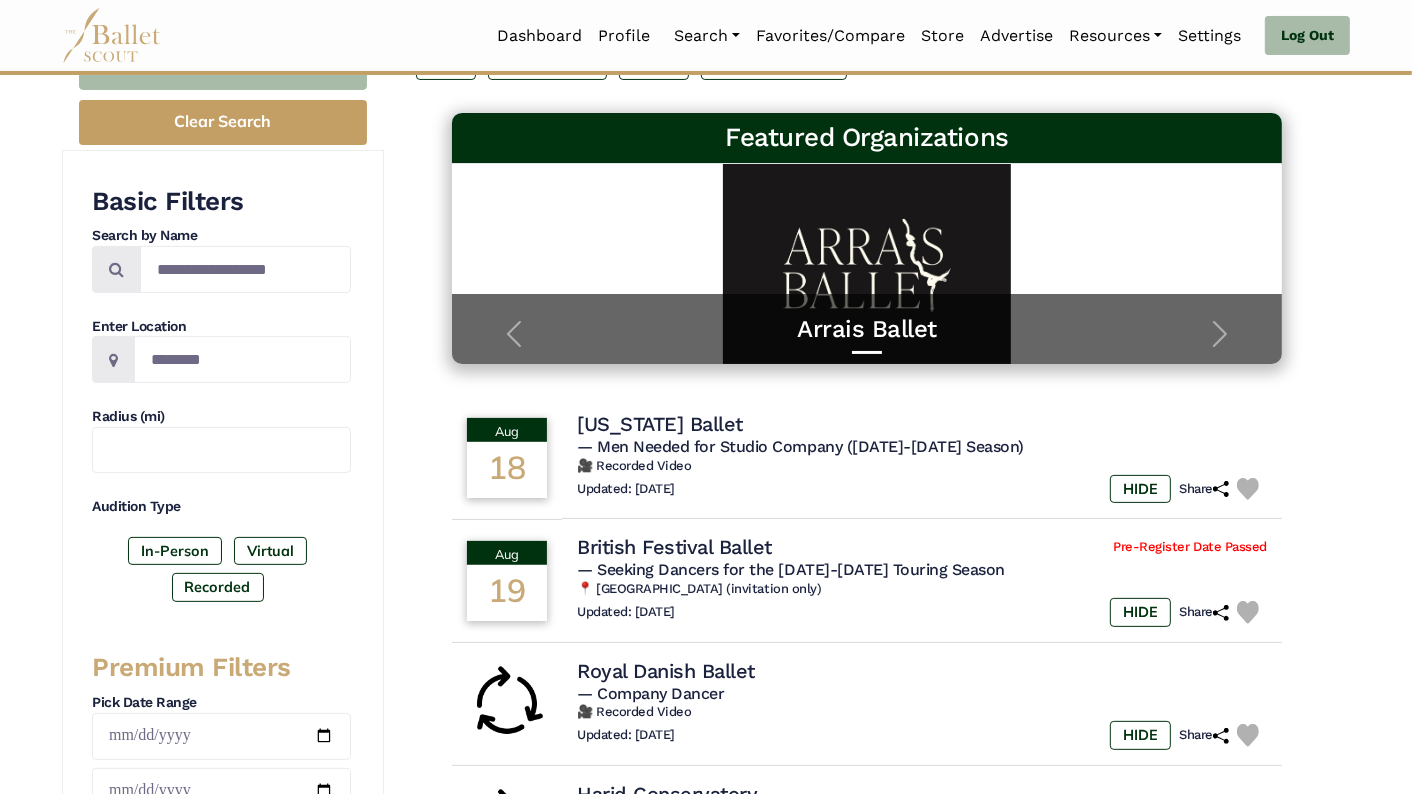 scroll, scrollTop: 256, scrollLeft: 0, axis: vertical 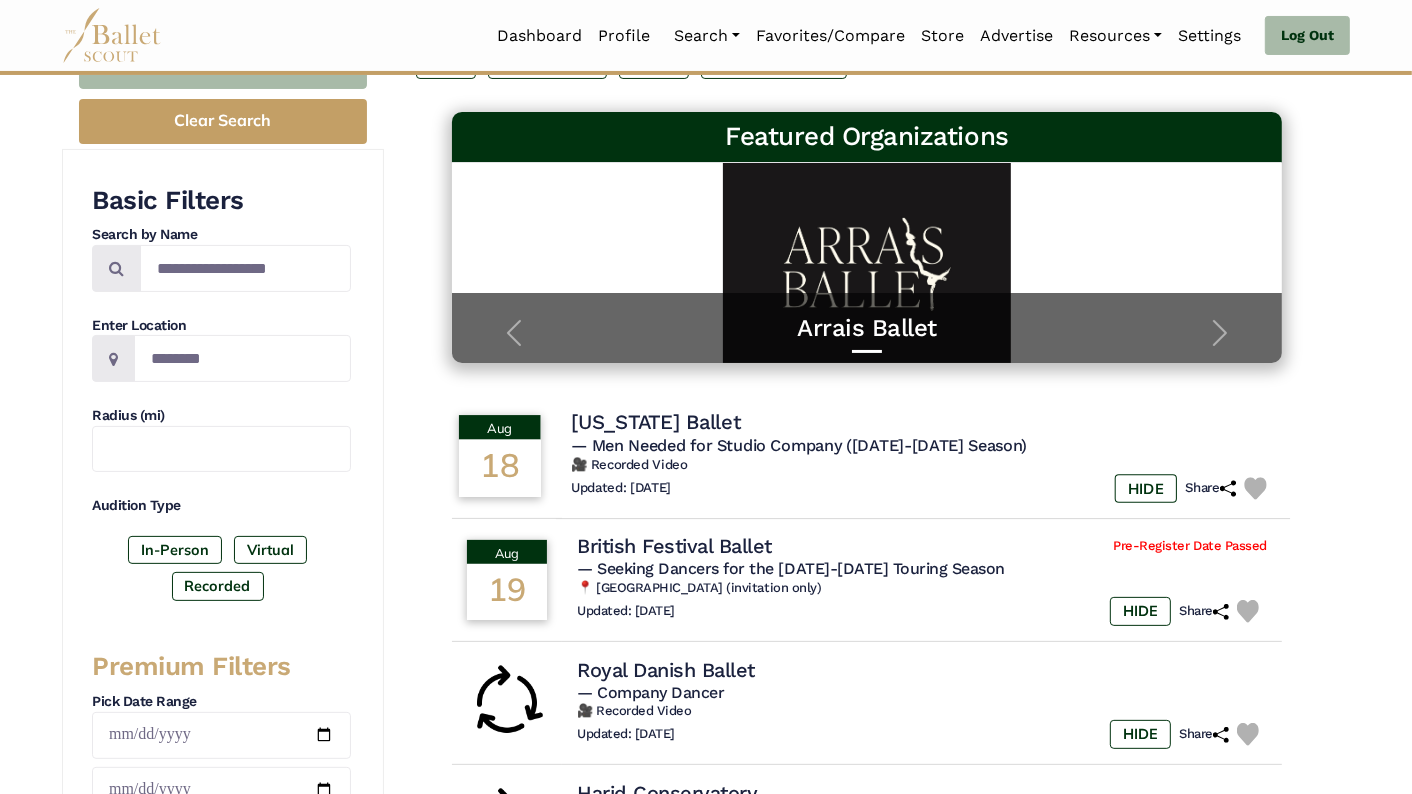 click at bounding box center [1255, 488] 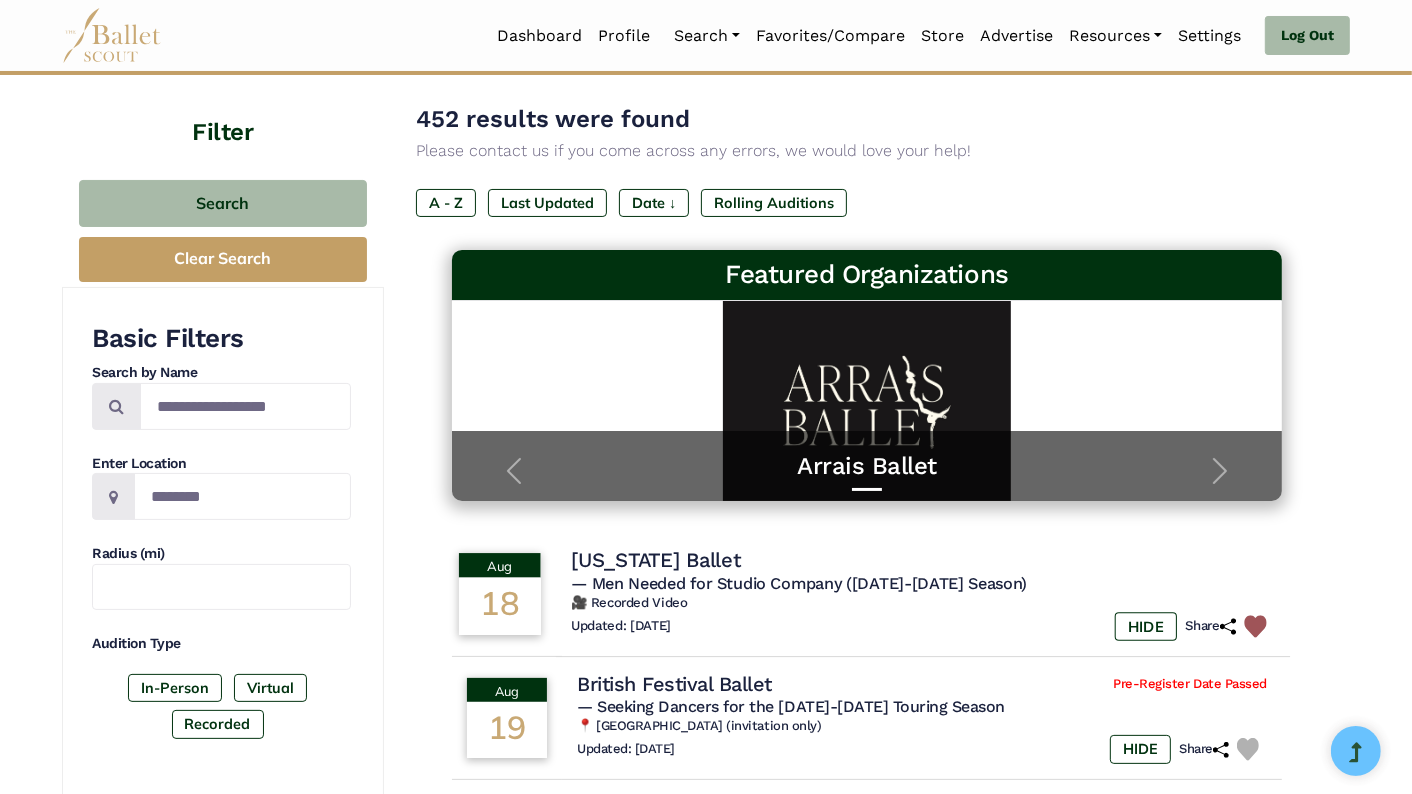 scroll, scrollTop: 0, scrollLeft: 0, axis: both 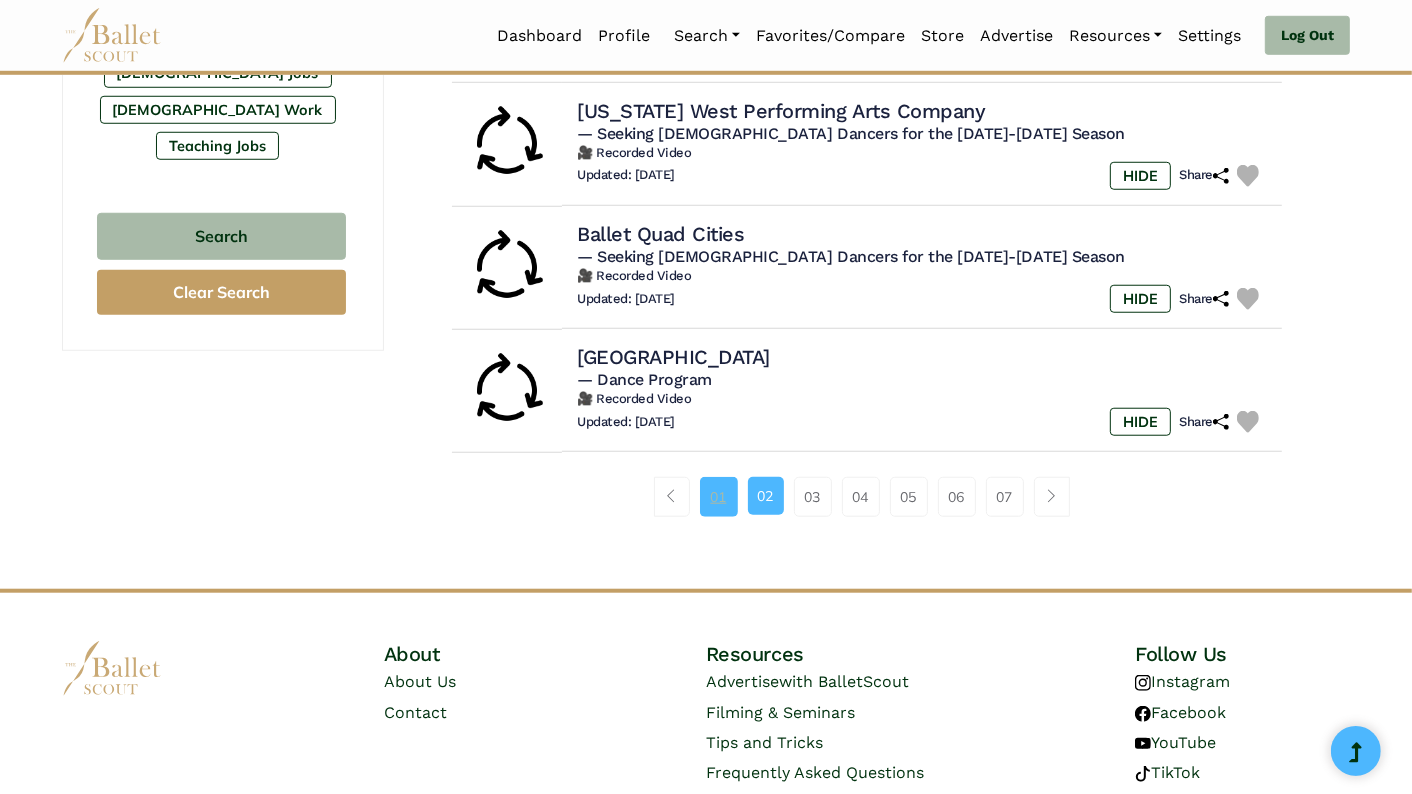 click on "01" at bounding box center [719, 497] 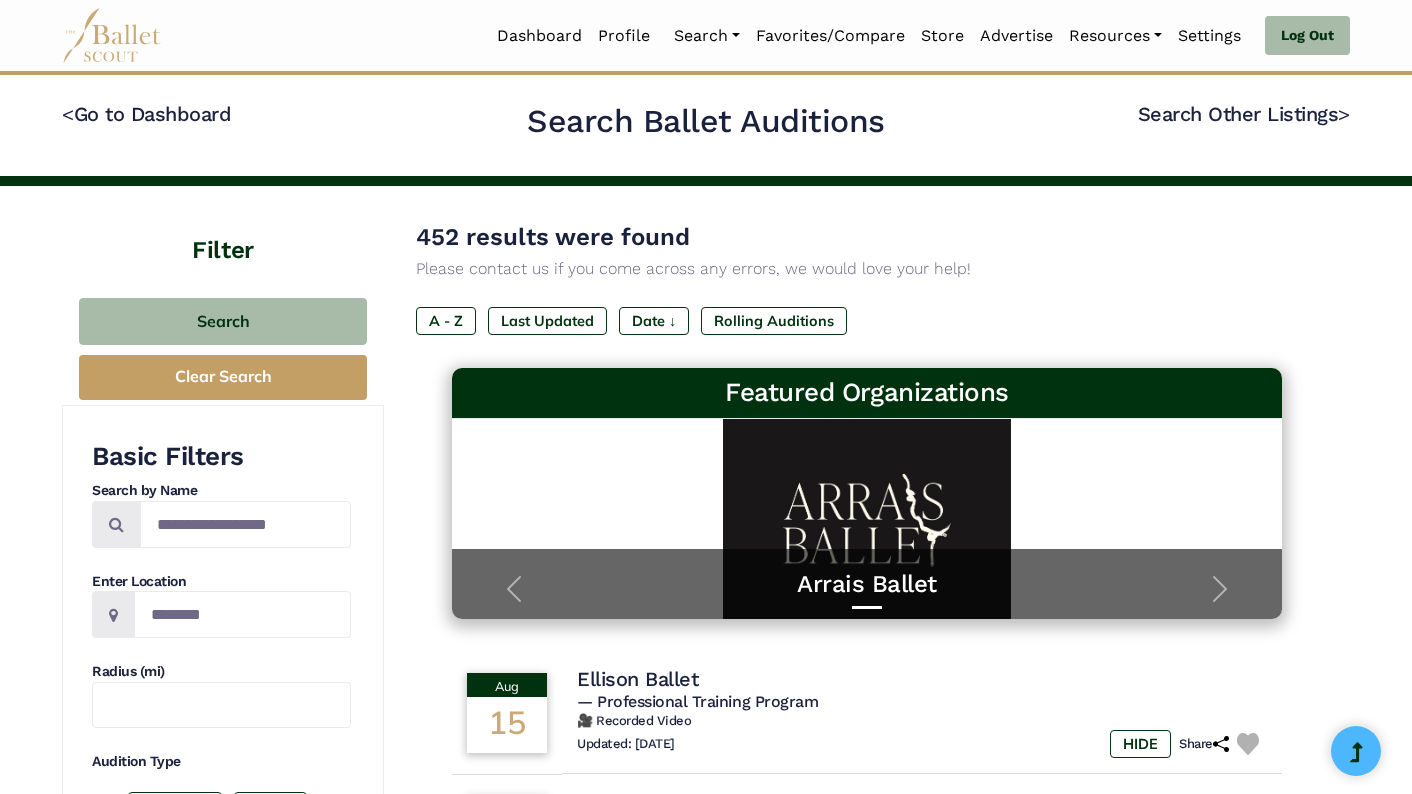 scroll, scrollTop: 0, scrollLeft: 0, axis: both 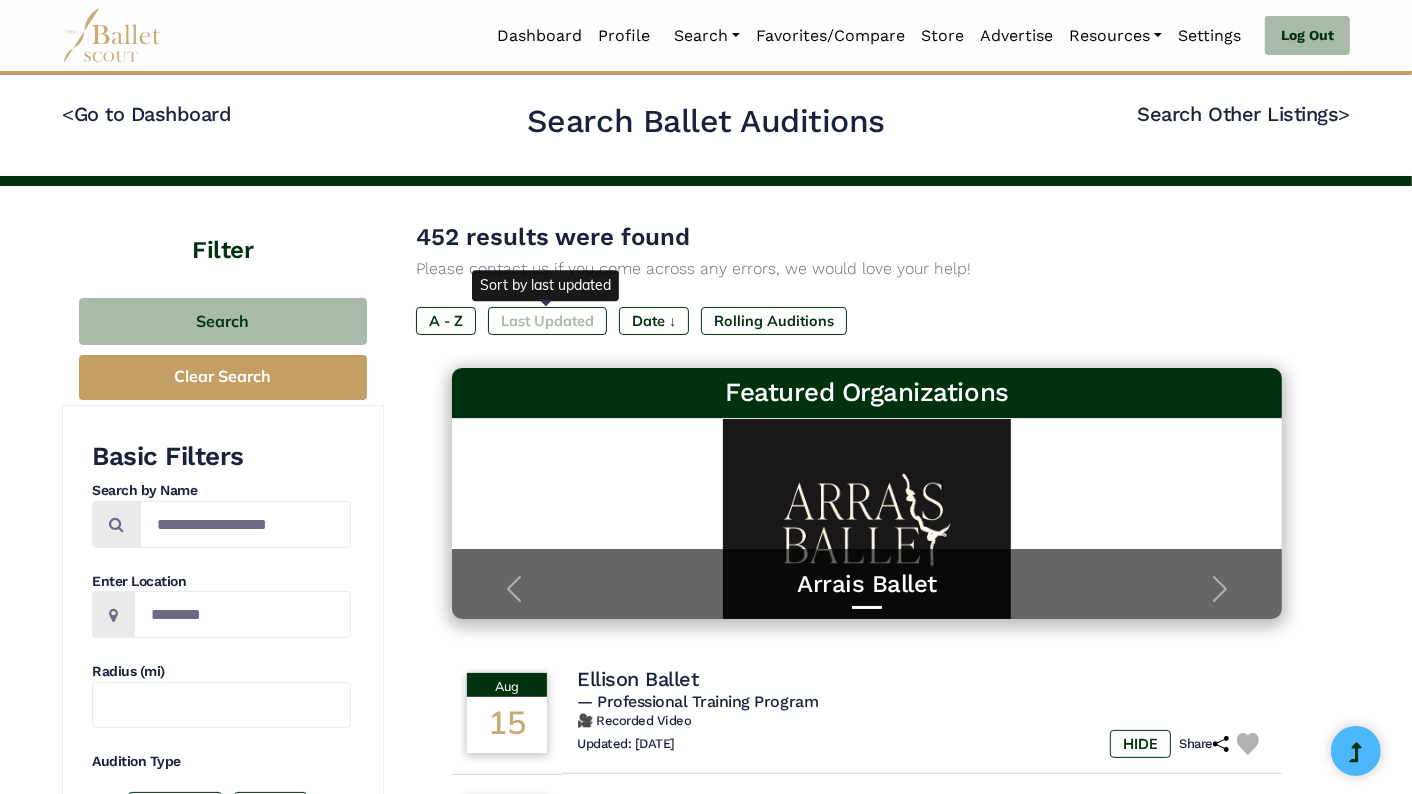 click on "Last Updated" at bounding box center [547, 321] 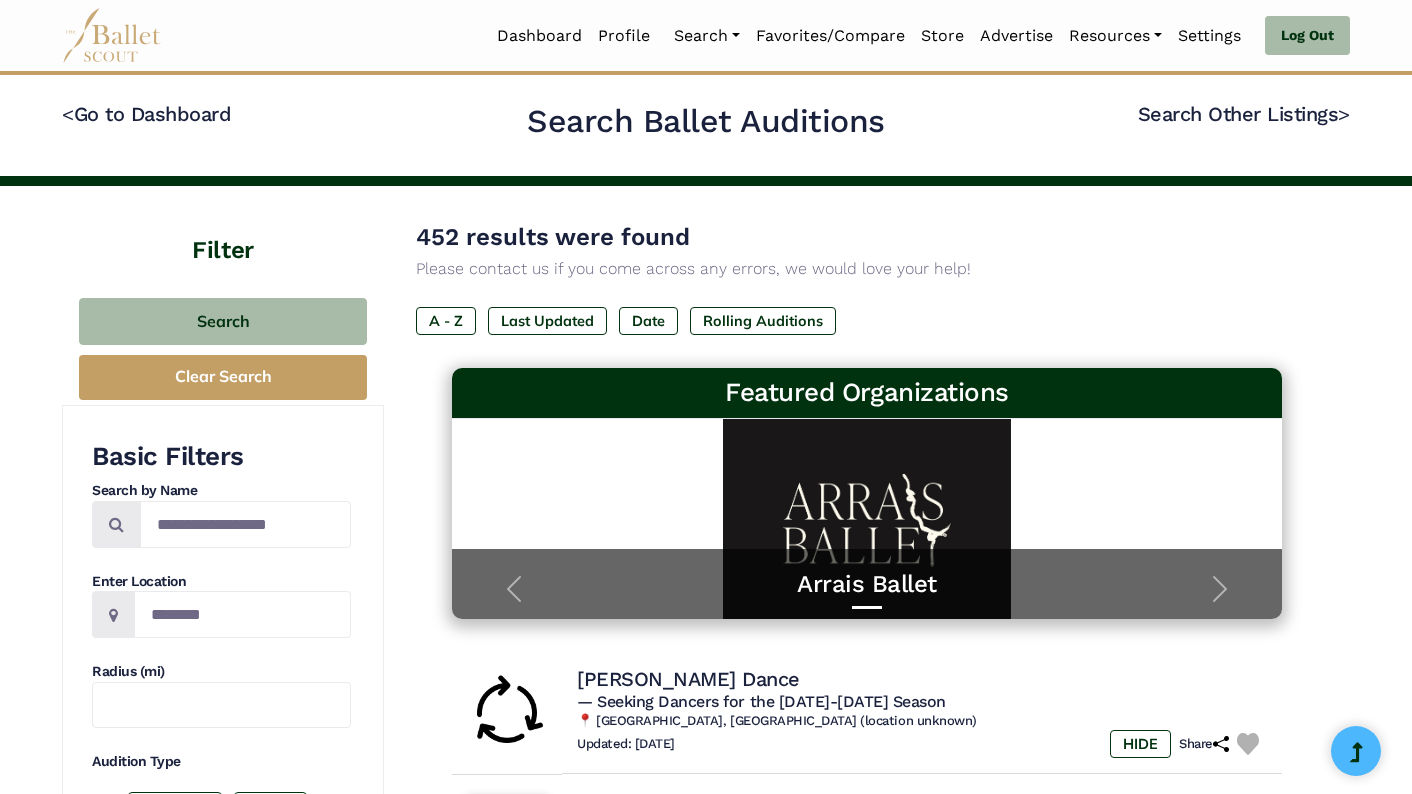 scroll, scrollTop: 0, scrollLeft: 0, axis: both 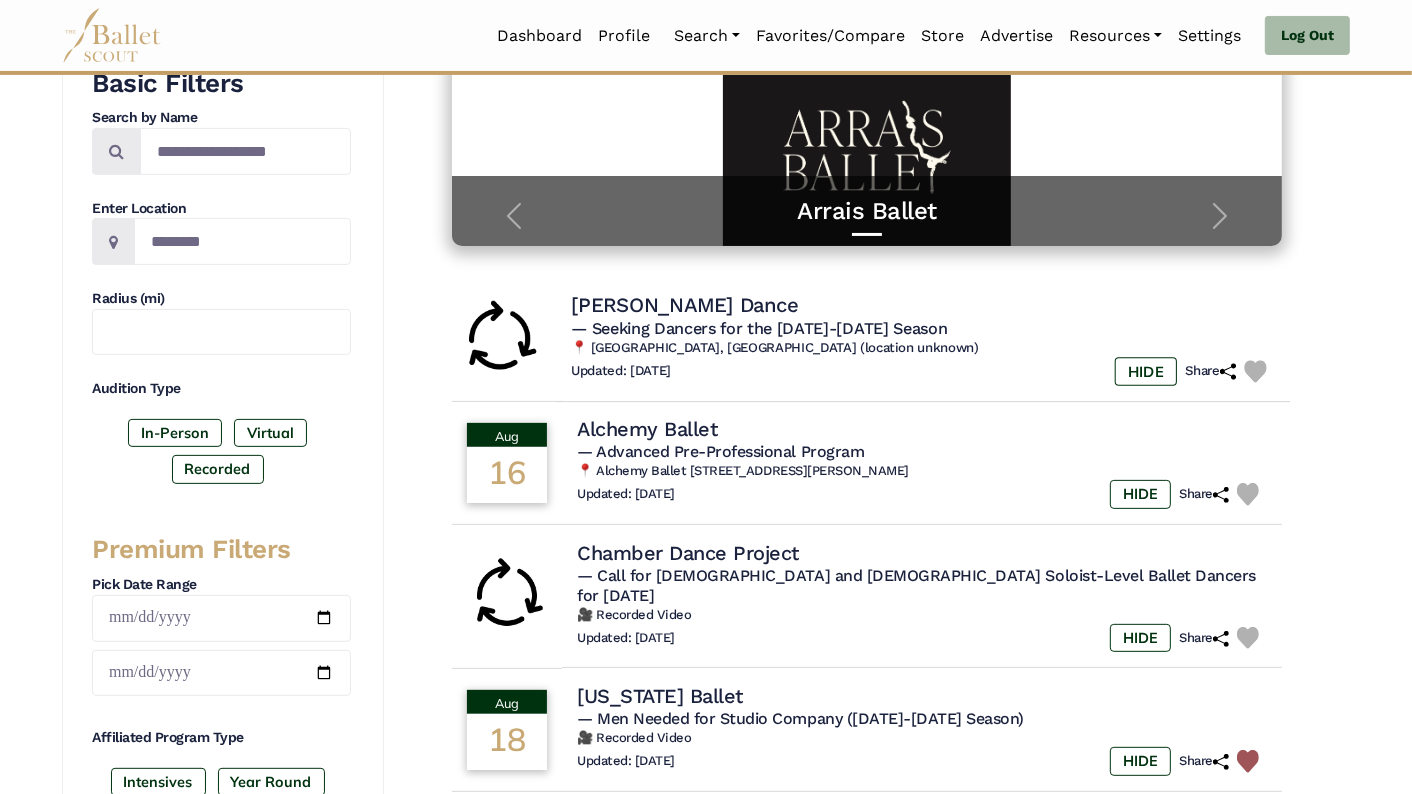 click at bounding box center [1255, 371] 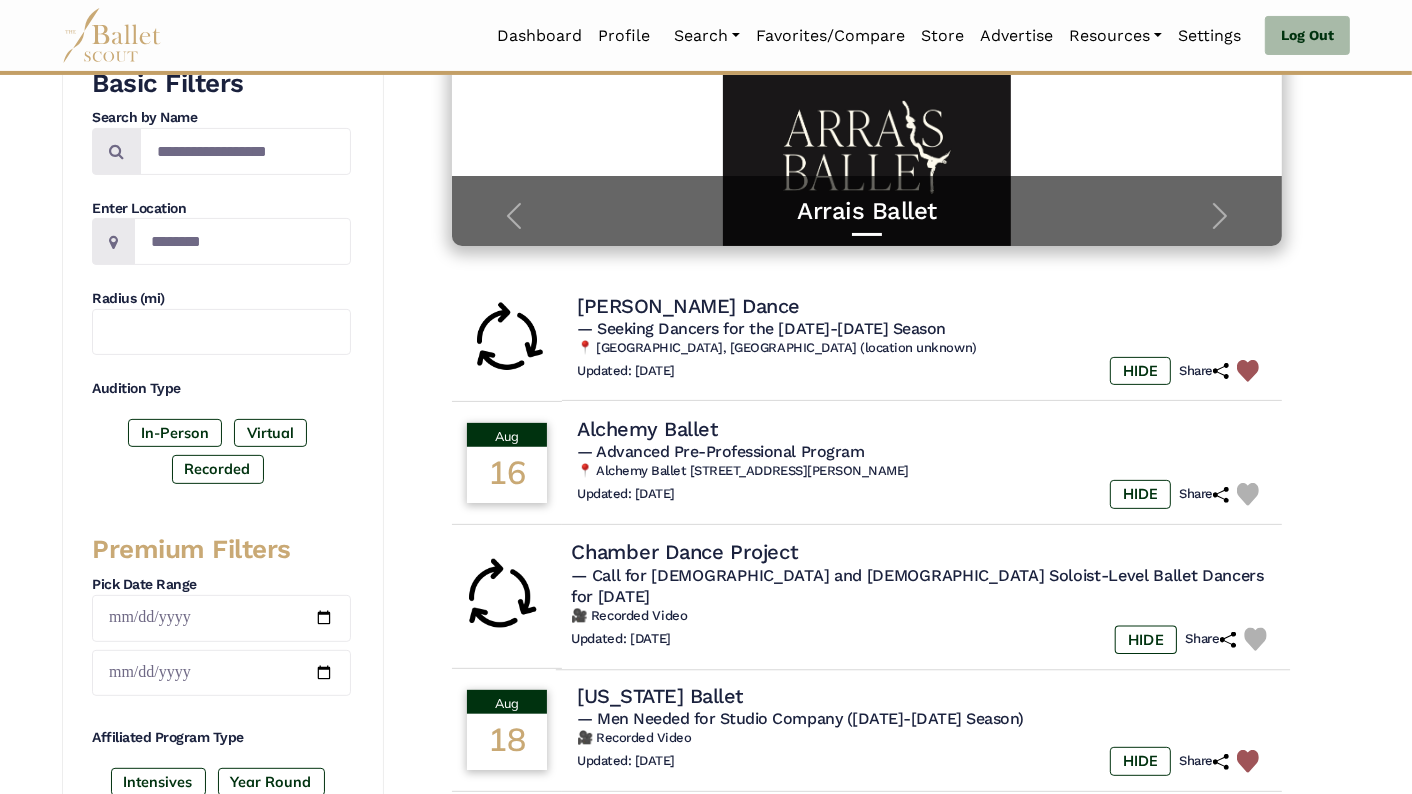 click at bounding box center (1255, 639) 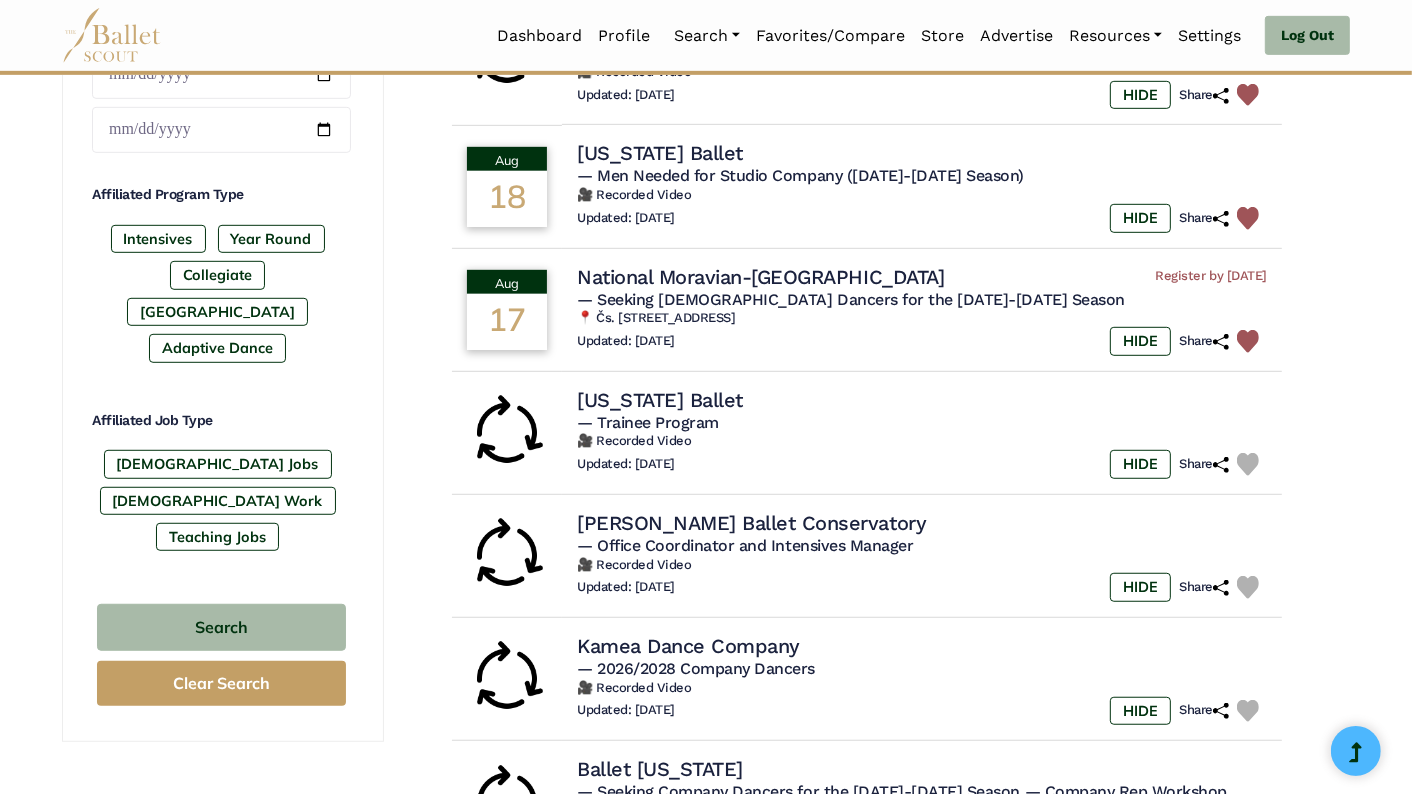 scroll, scrollTop: 852, scrollLeft: 0, axis: vertical 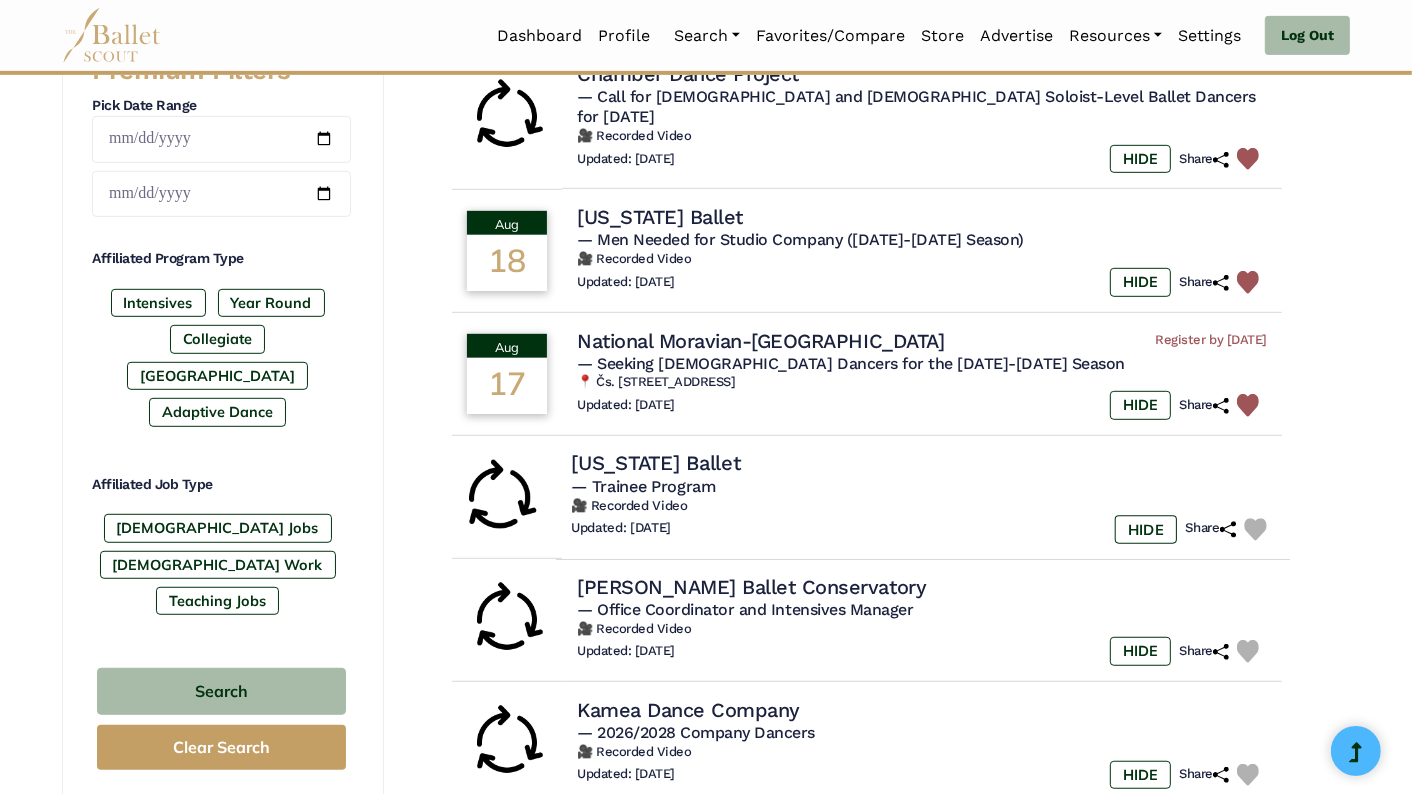 click at bounding box center [1255, 529] 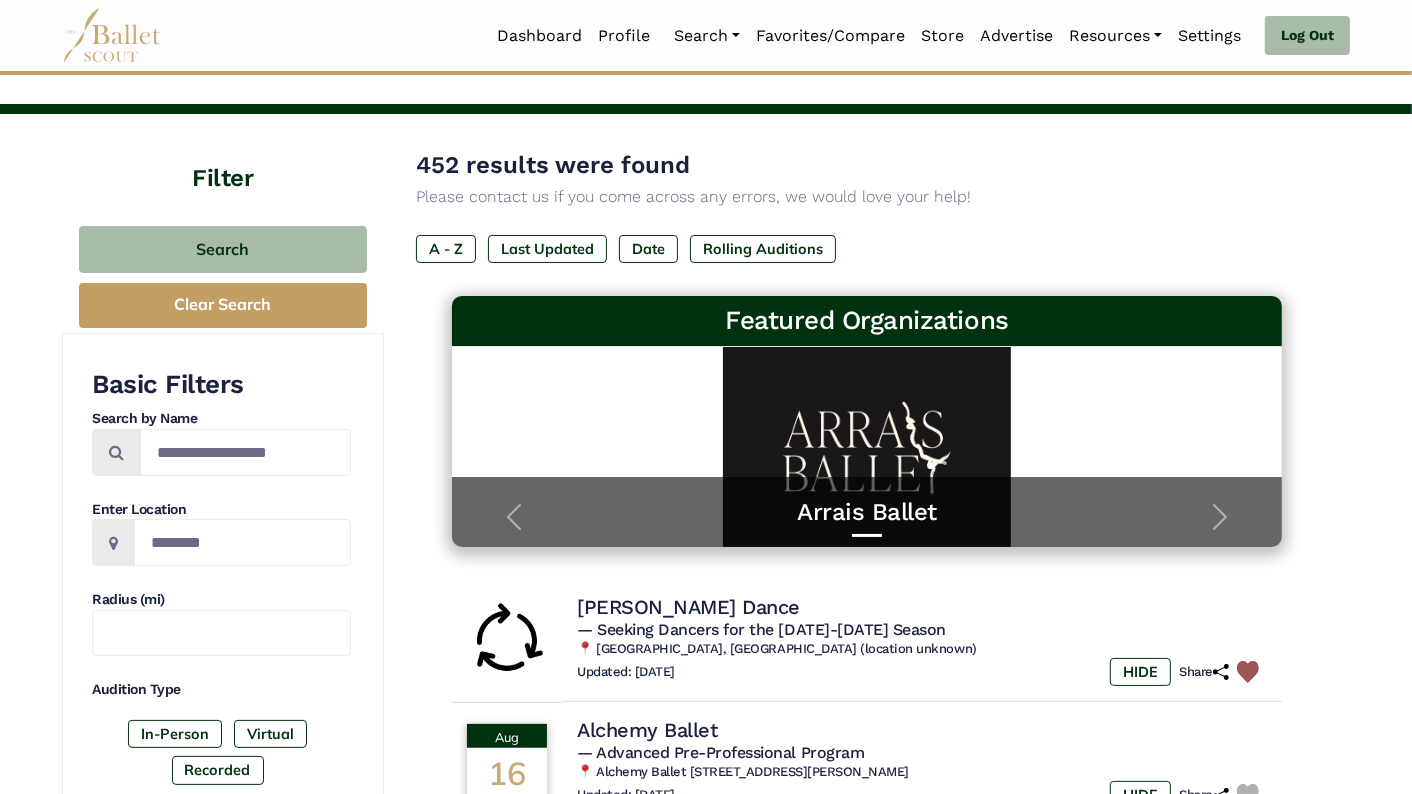 scroll, scrollTop: 0, scrollLeft: 0, axis: both 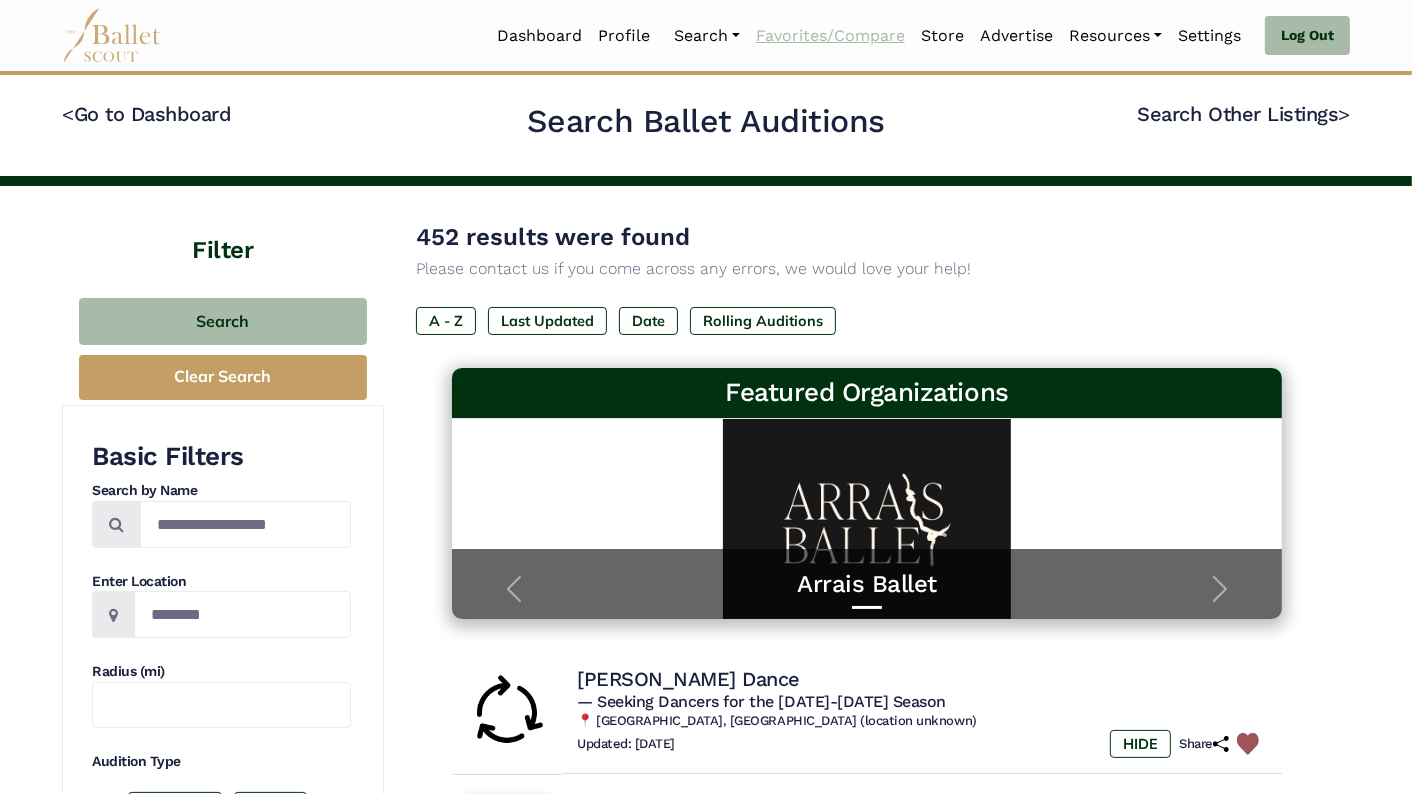 click on "Favorites/Compare" at bounding box center (830, 36) 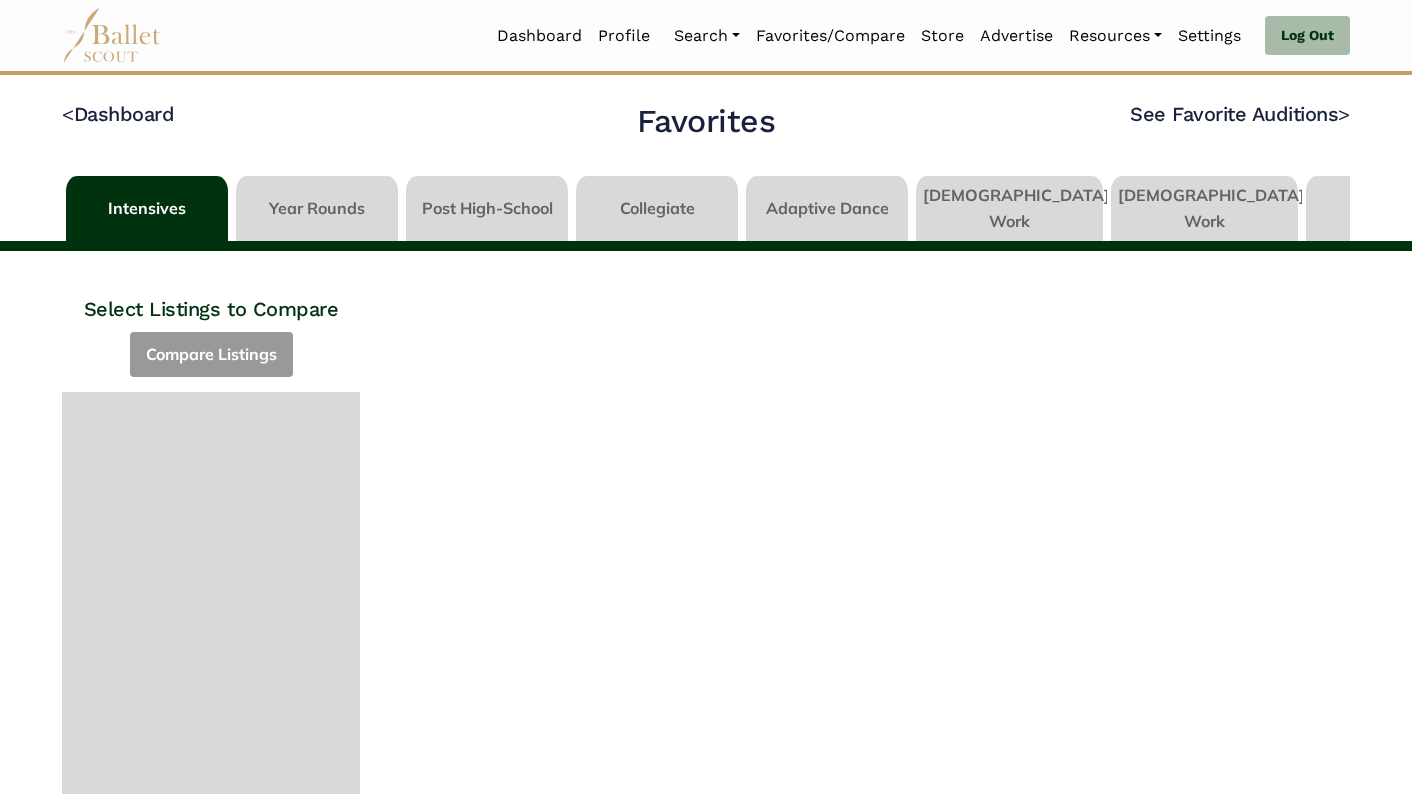 scroll, scrollTop: 0, scrollLeft: 0, axis: both 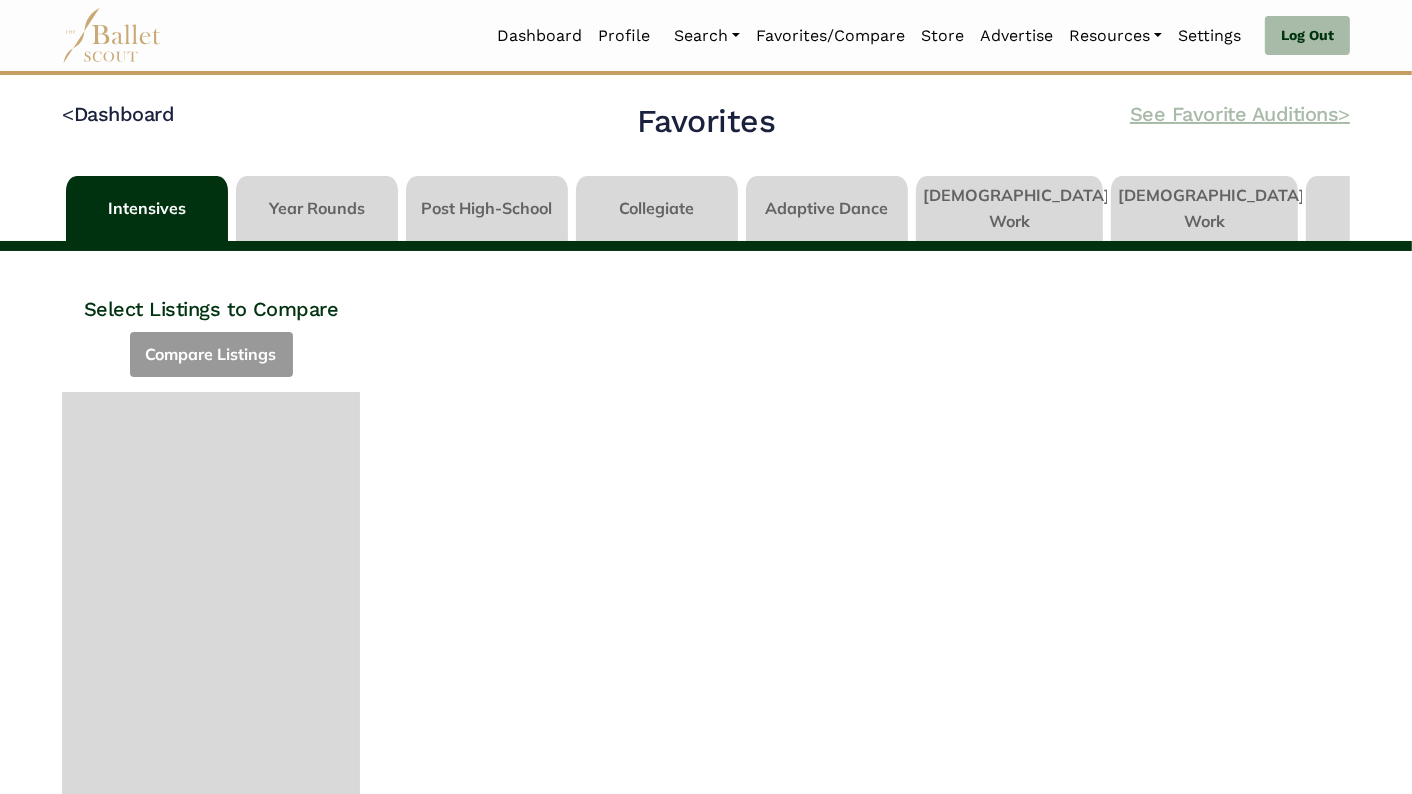 click on "See Favorite Auditions  >" at bounding box center [1240, 114] 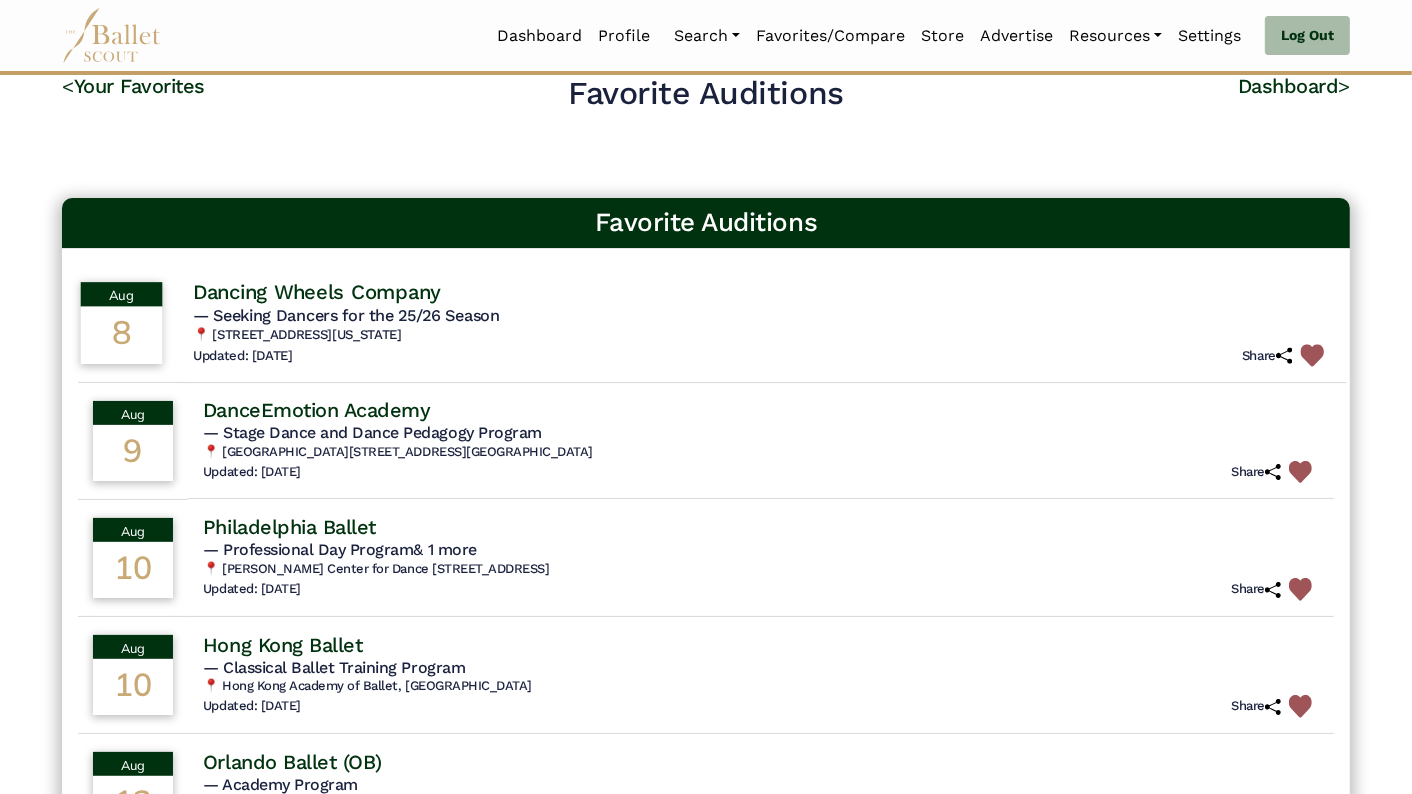 scroll, scrollTop: 45, scrollLeft: 0, axis: vertical 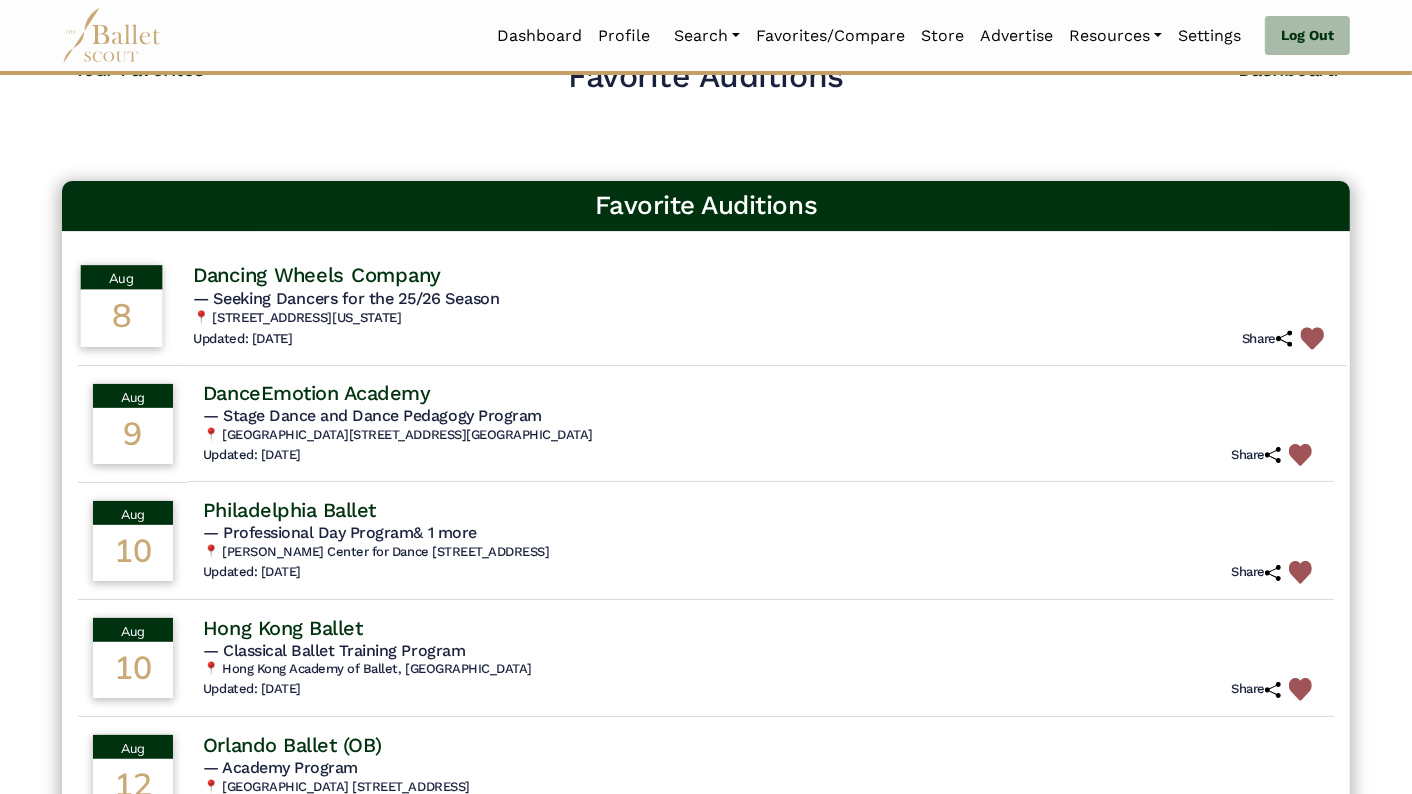 click at bounding box center (1312, 338) 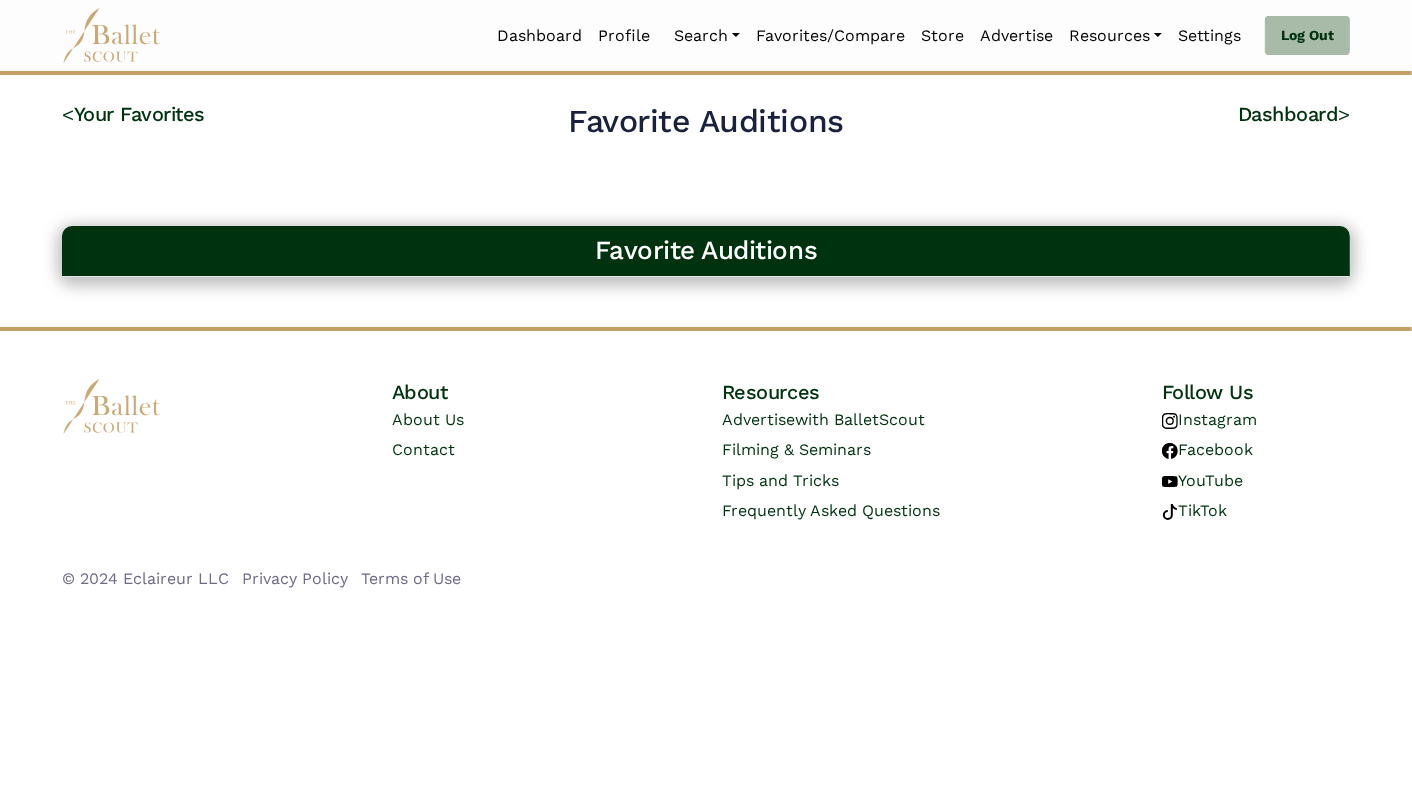 scroll, scrollTop: 0, scrollLeft: 0, axis: both 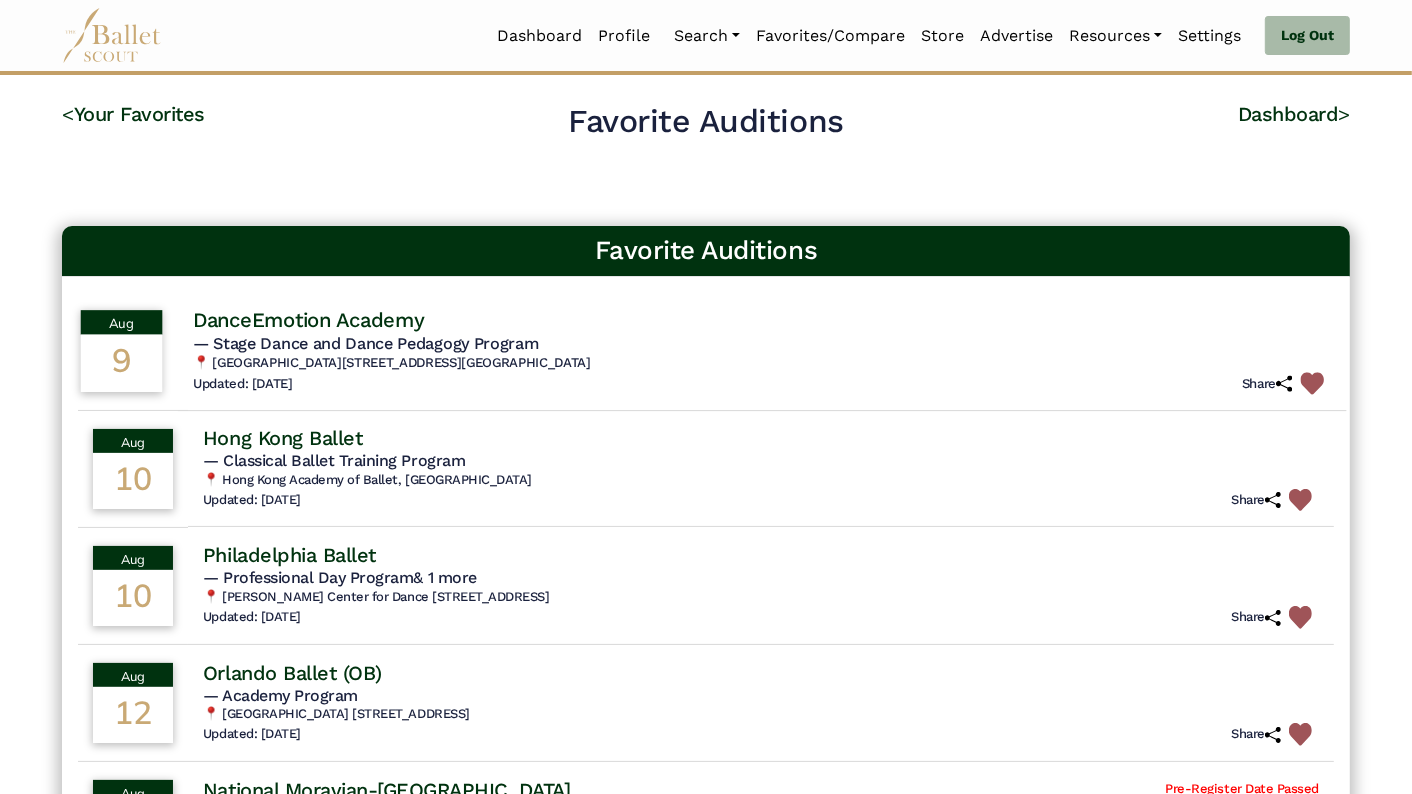 click at bounding box center (1312, 383) 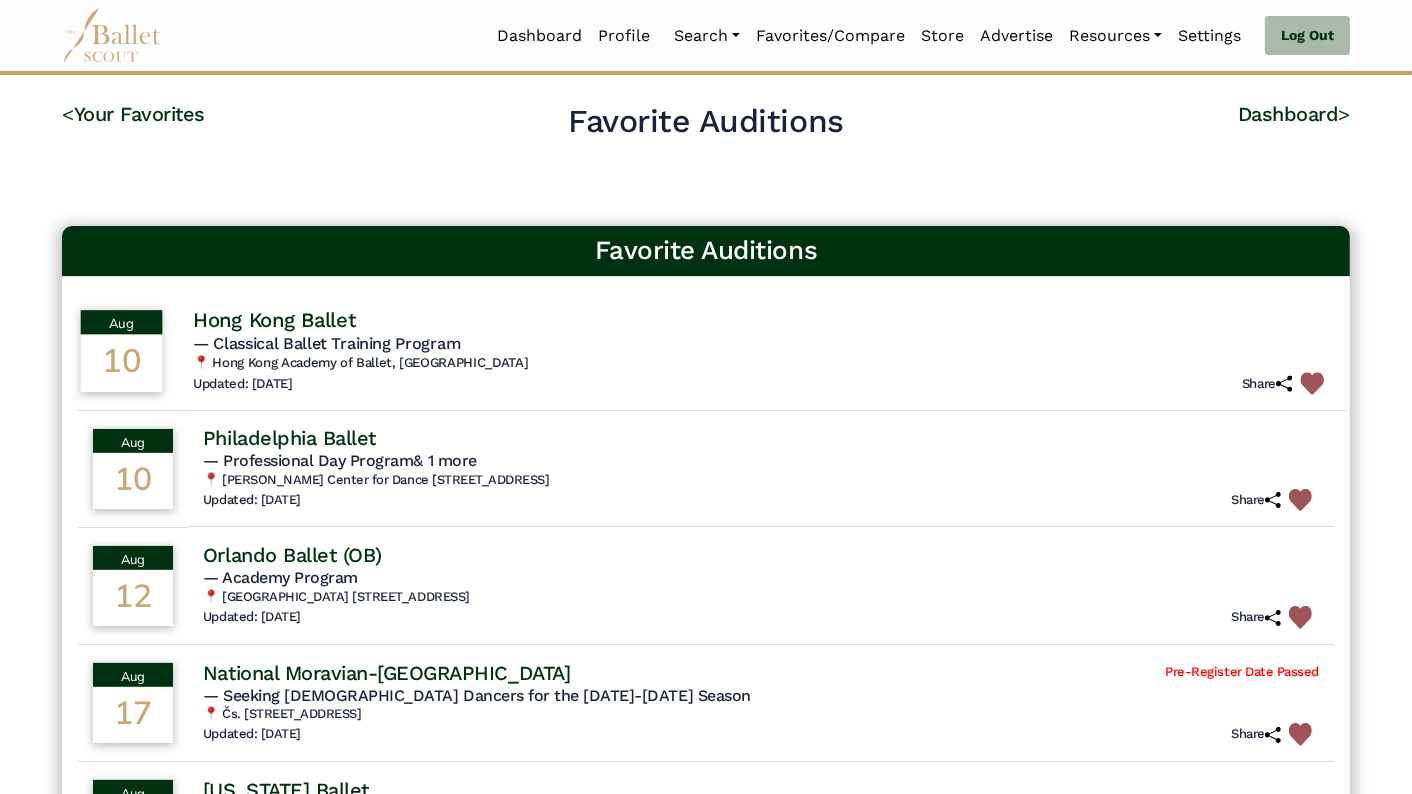 click at bounding box center (1312, 383) 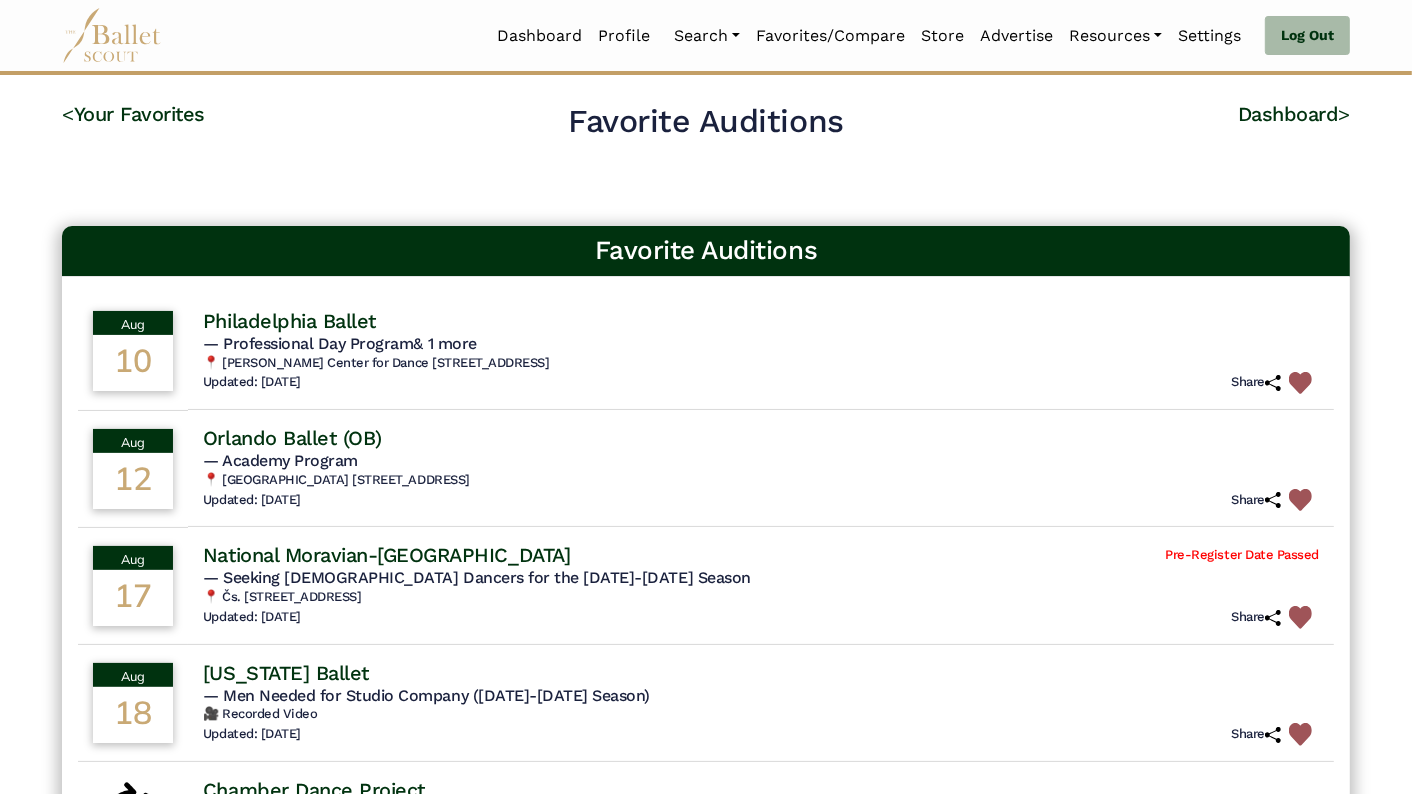 click at bounding box center [1300, 383] 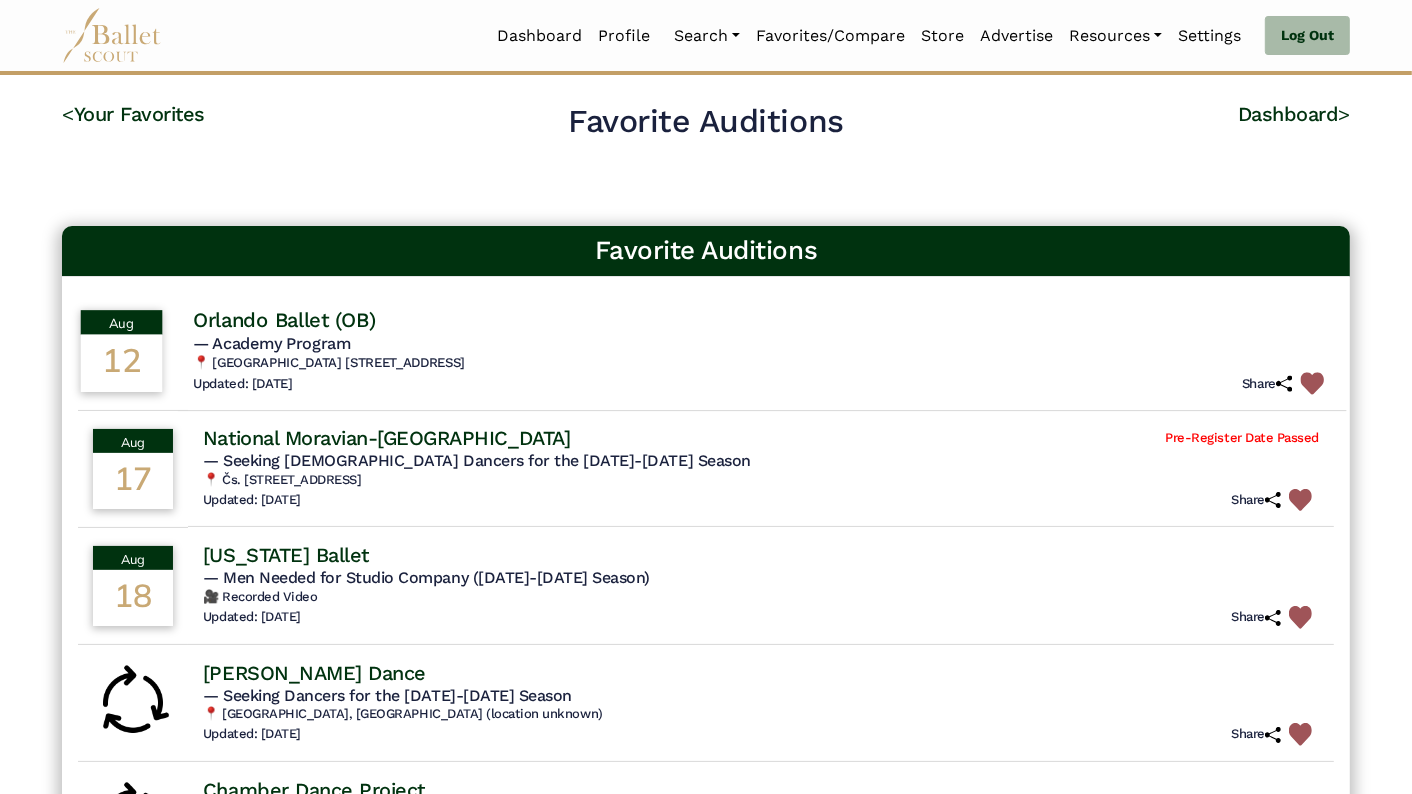 click at bounding box center (1312, 383) 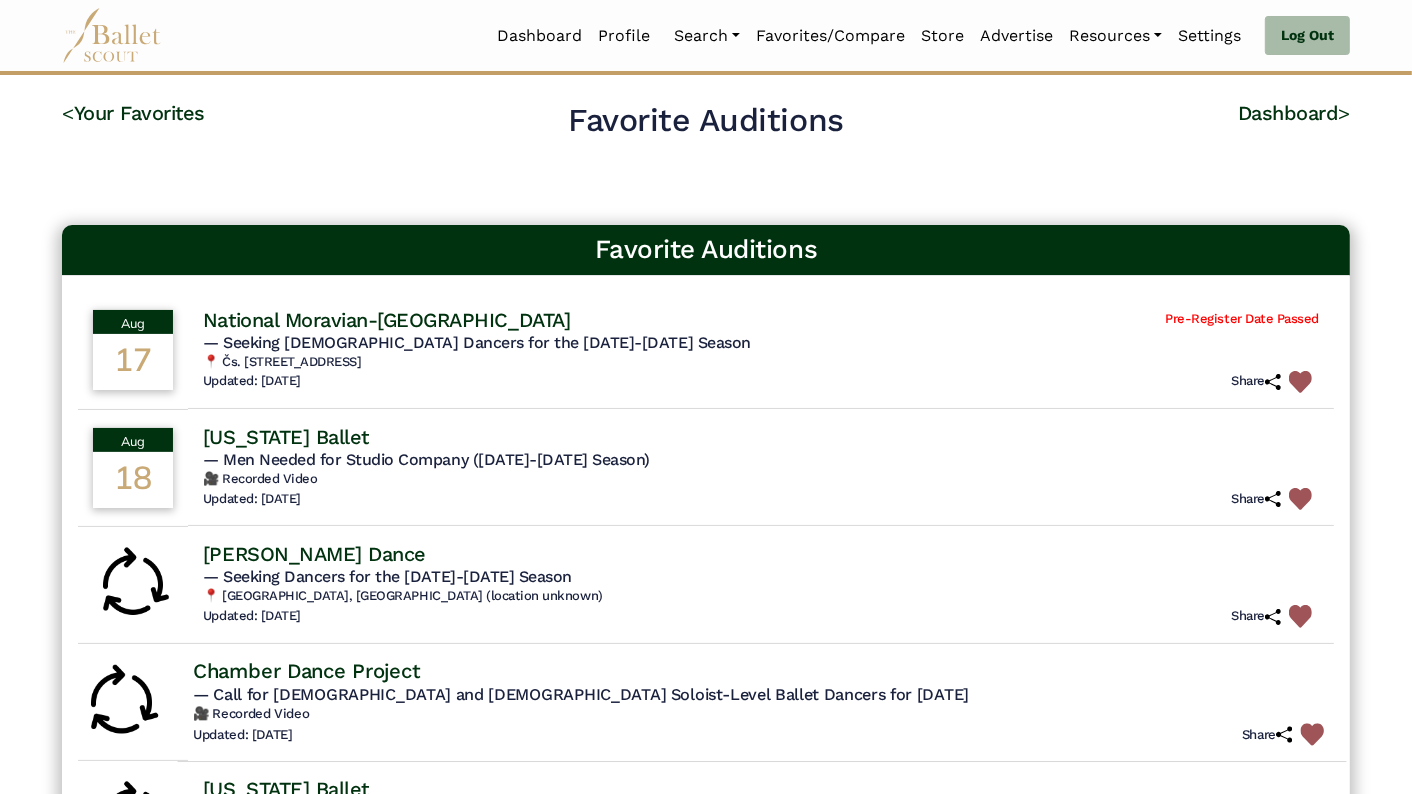 scroll, scrollTop: 0, scrollLeft: 0, axis: both 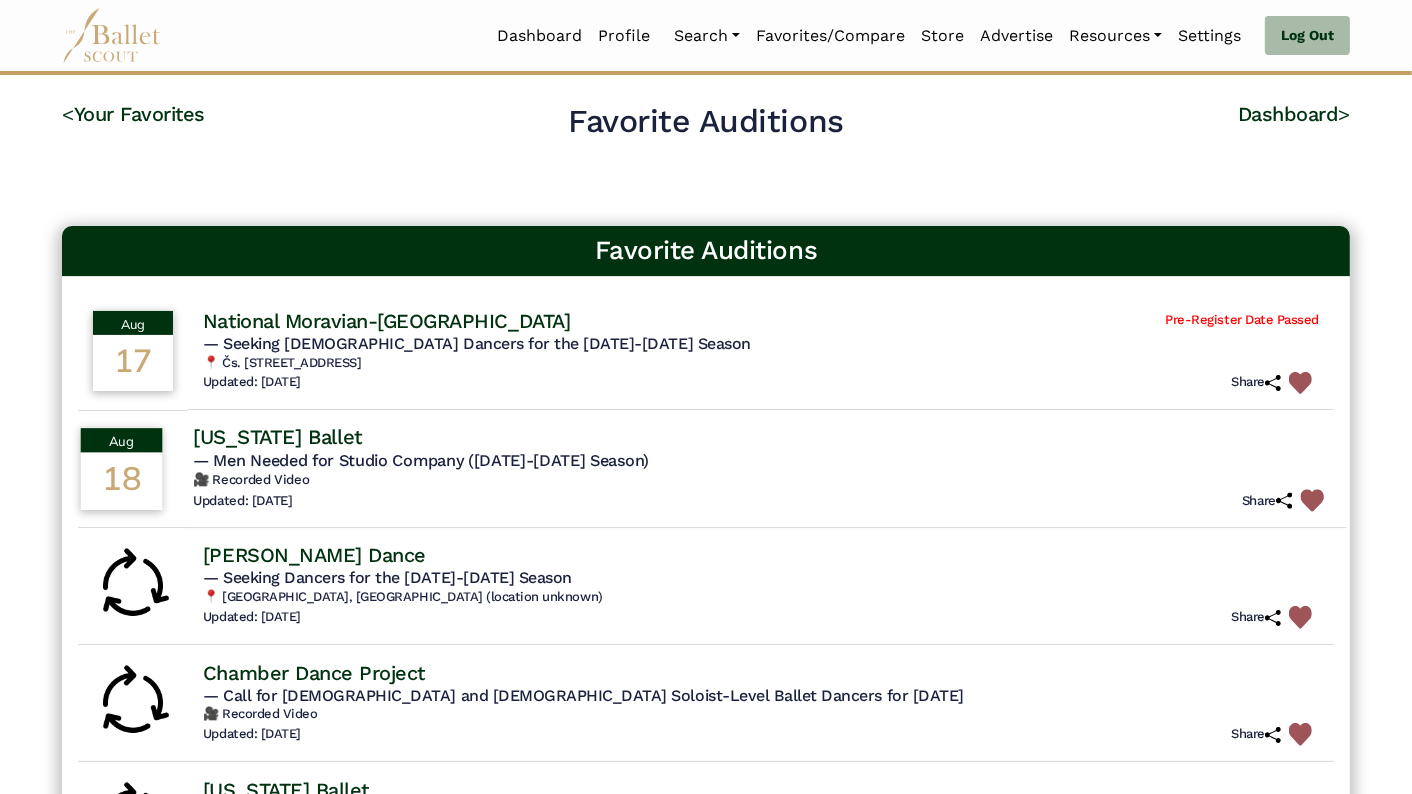 click on "[US_STATE] Ballet" at bounding box center (277, 437) 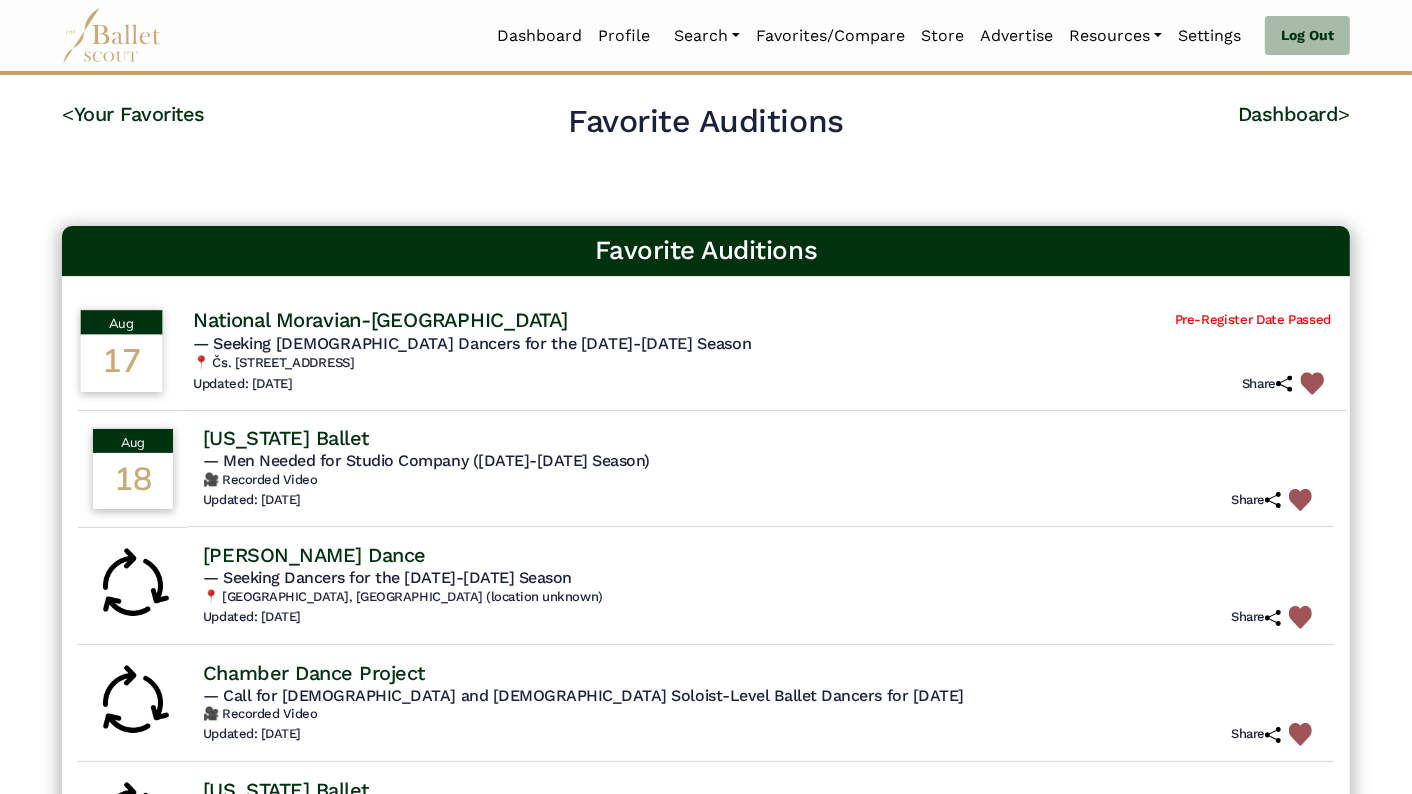 click on "National Moravian-[GEOGRAPHIC_DATA]" at bounding box center [380, 320] 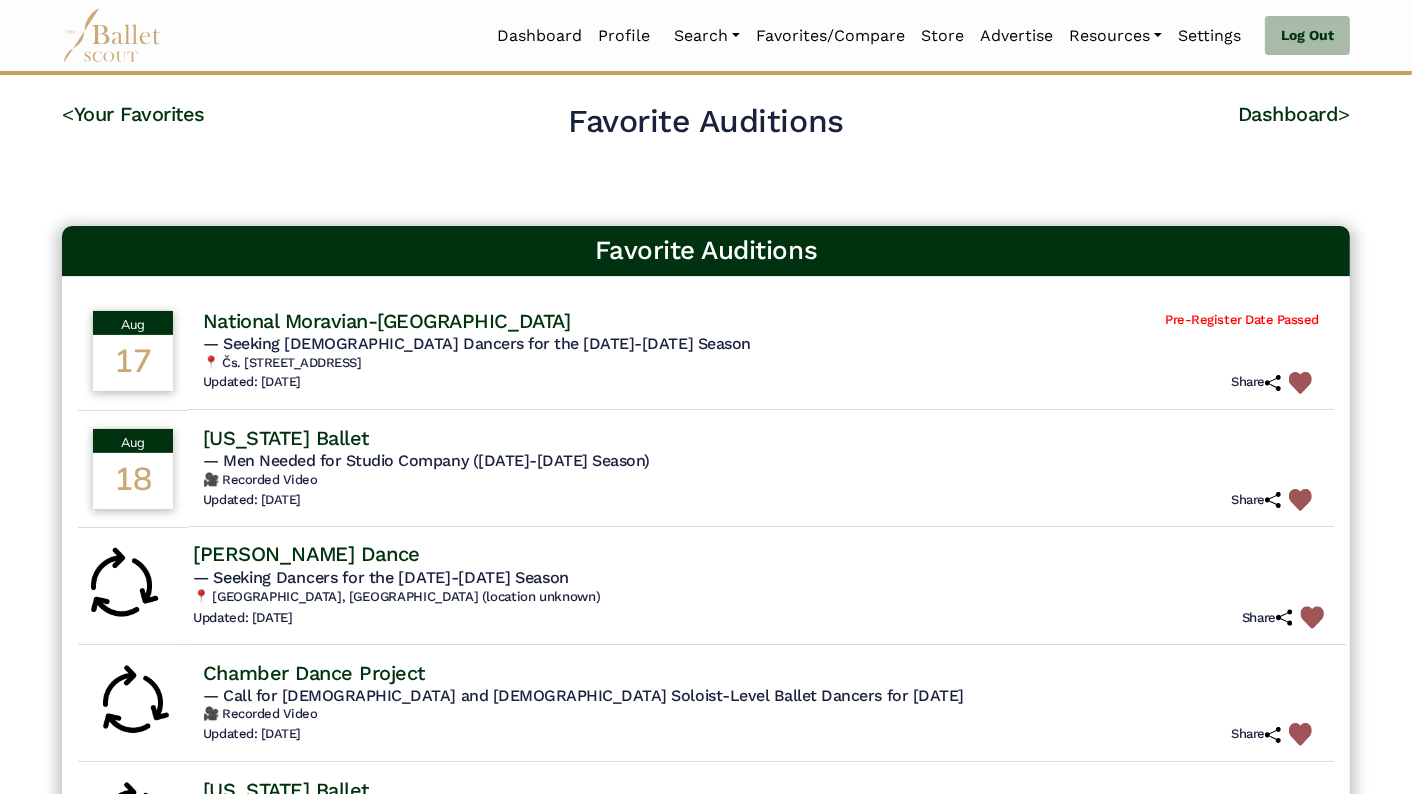 click on "— Seeking Dancers for the 2025-2026 Season" at bounding box center [381, 577] 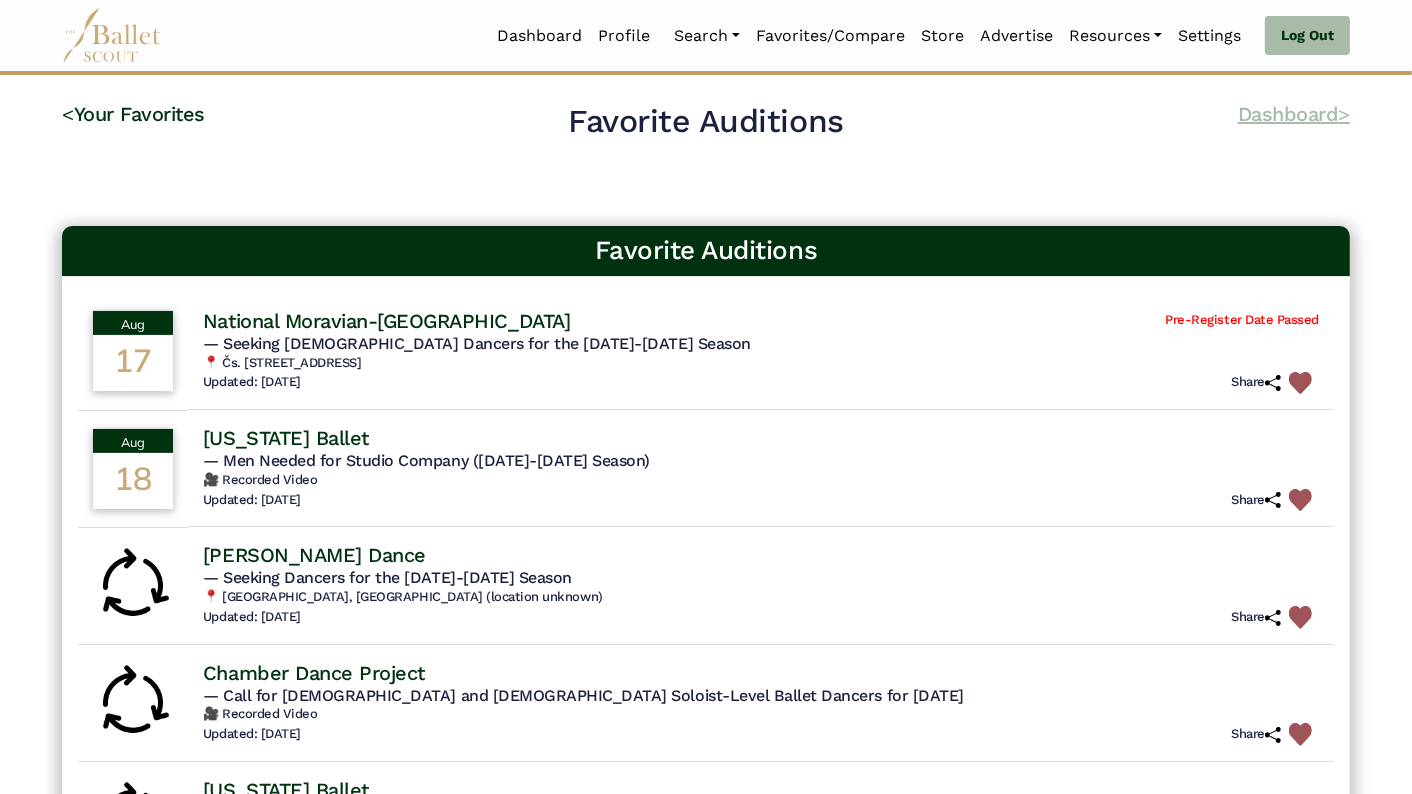 click on "Dashboard  >" at bounding box center [1294, 114] 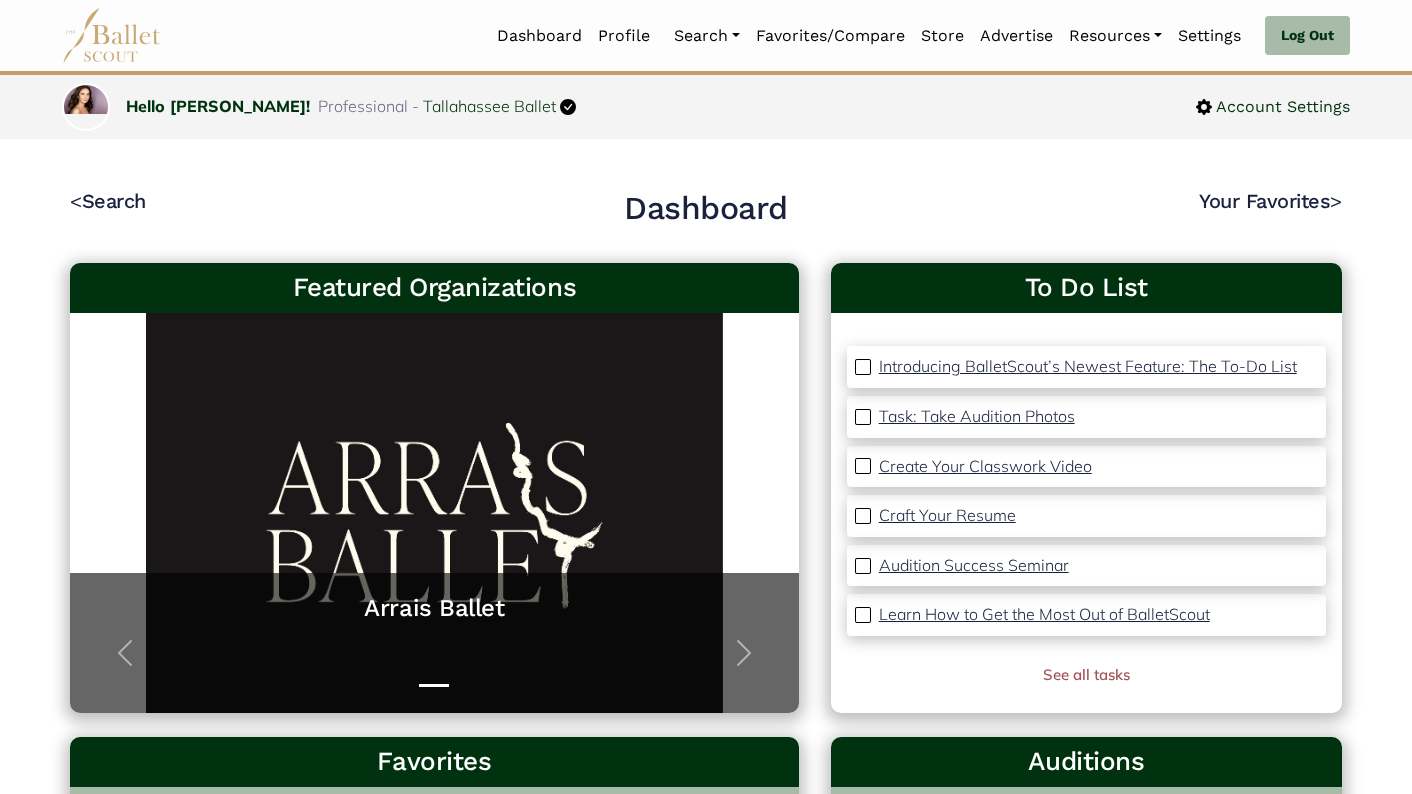 scroll, scrollTop: 0, scrollLeft: 0, axis: both 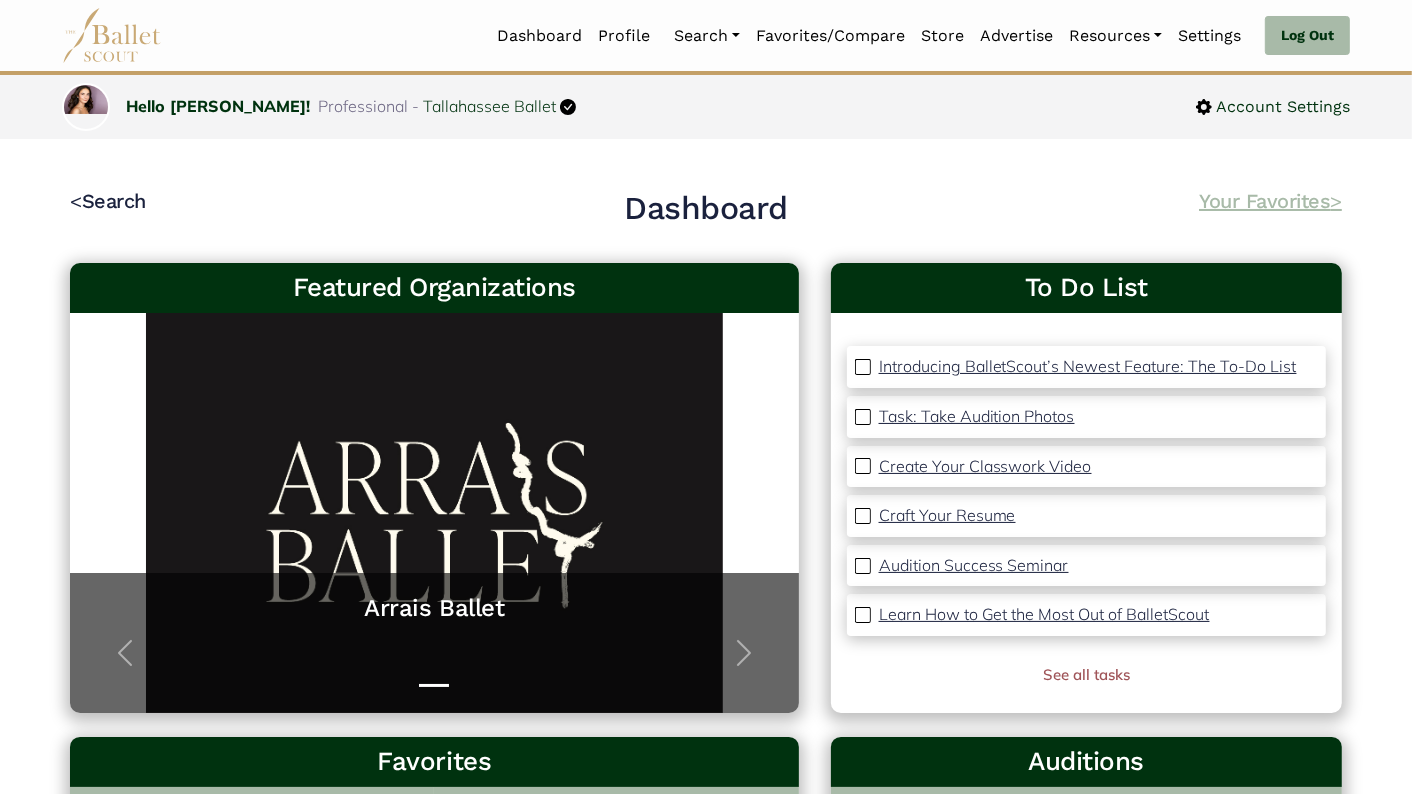 click on "Your Favorites  >" at bounding box center [1270, 201] 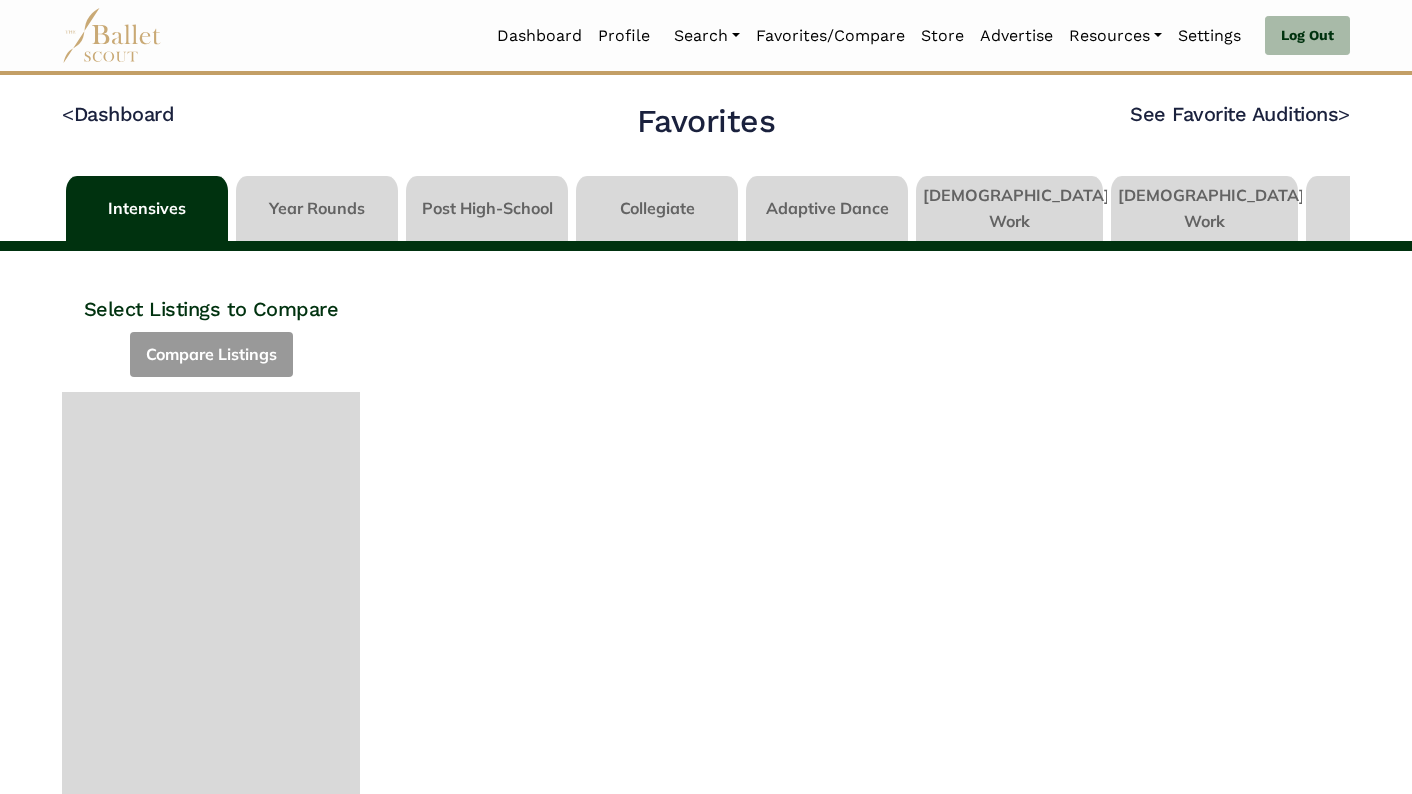 scroll, scrollTop: 0, scrollLeft: 0, axis: both 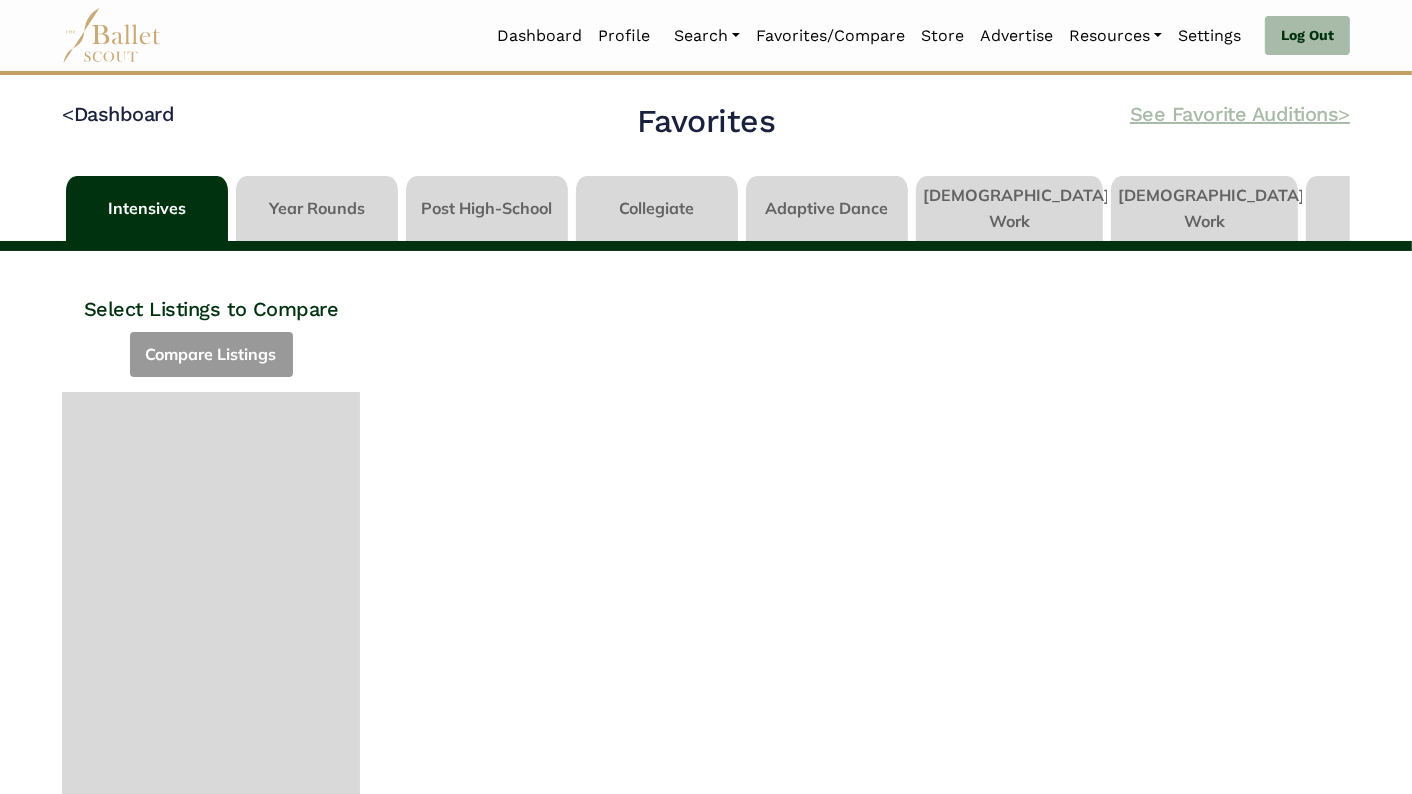 click on "See Favorite Auditions  >" at bounding box center [1240, 114] 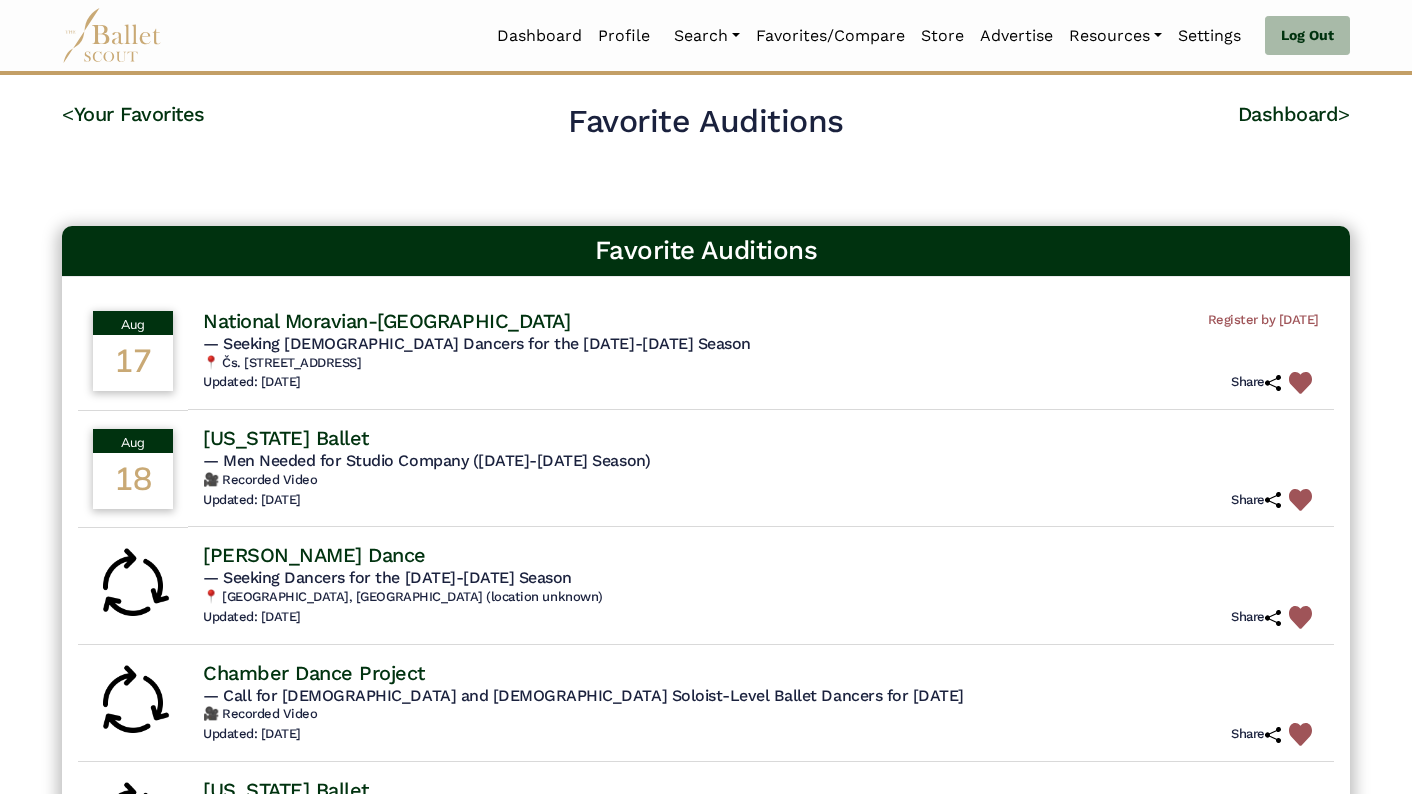 scroll, scrollTop: 0, scrollLeft: 0, axis: both 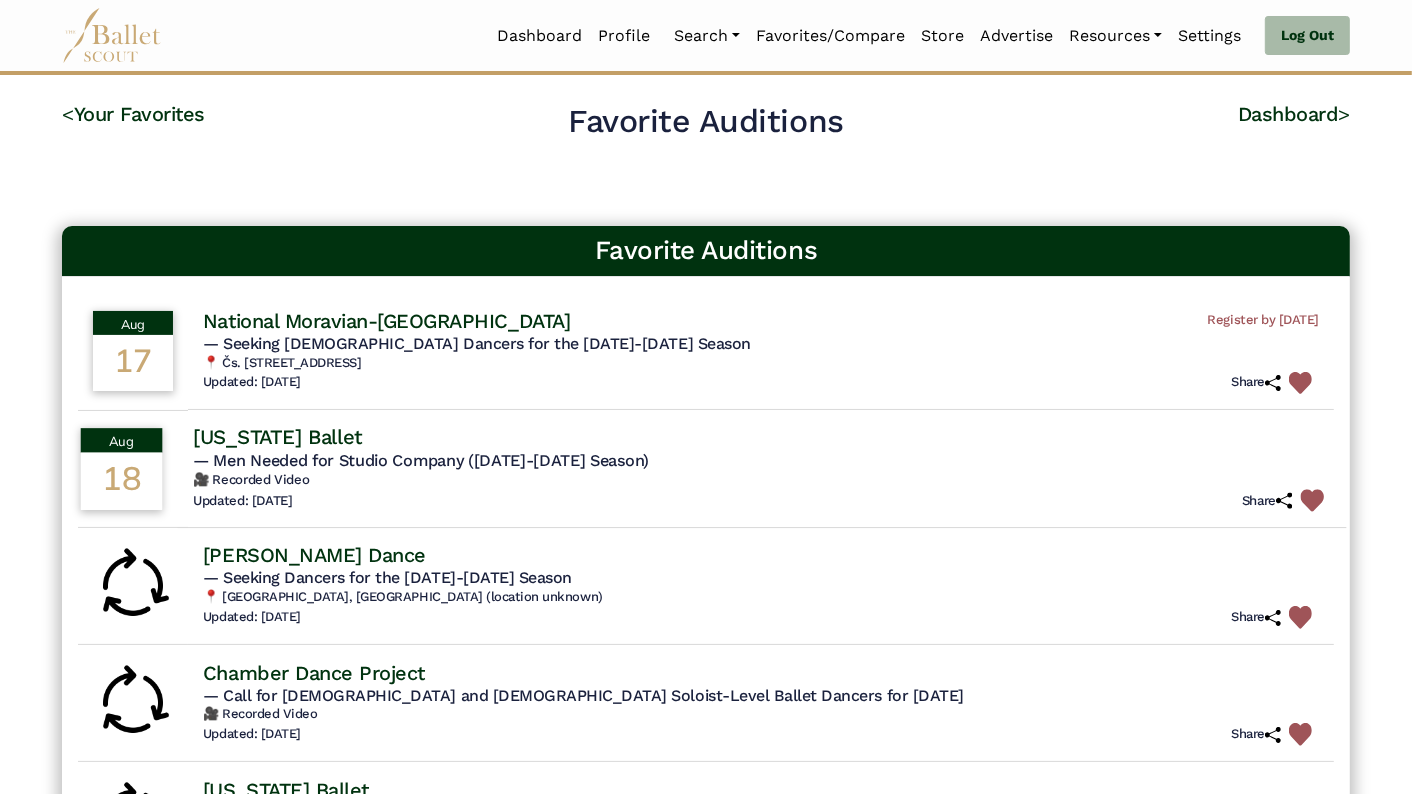 click on "[US_STATE] Ballet" at bounding box center (277, 437) 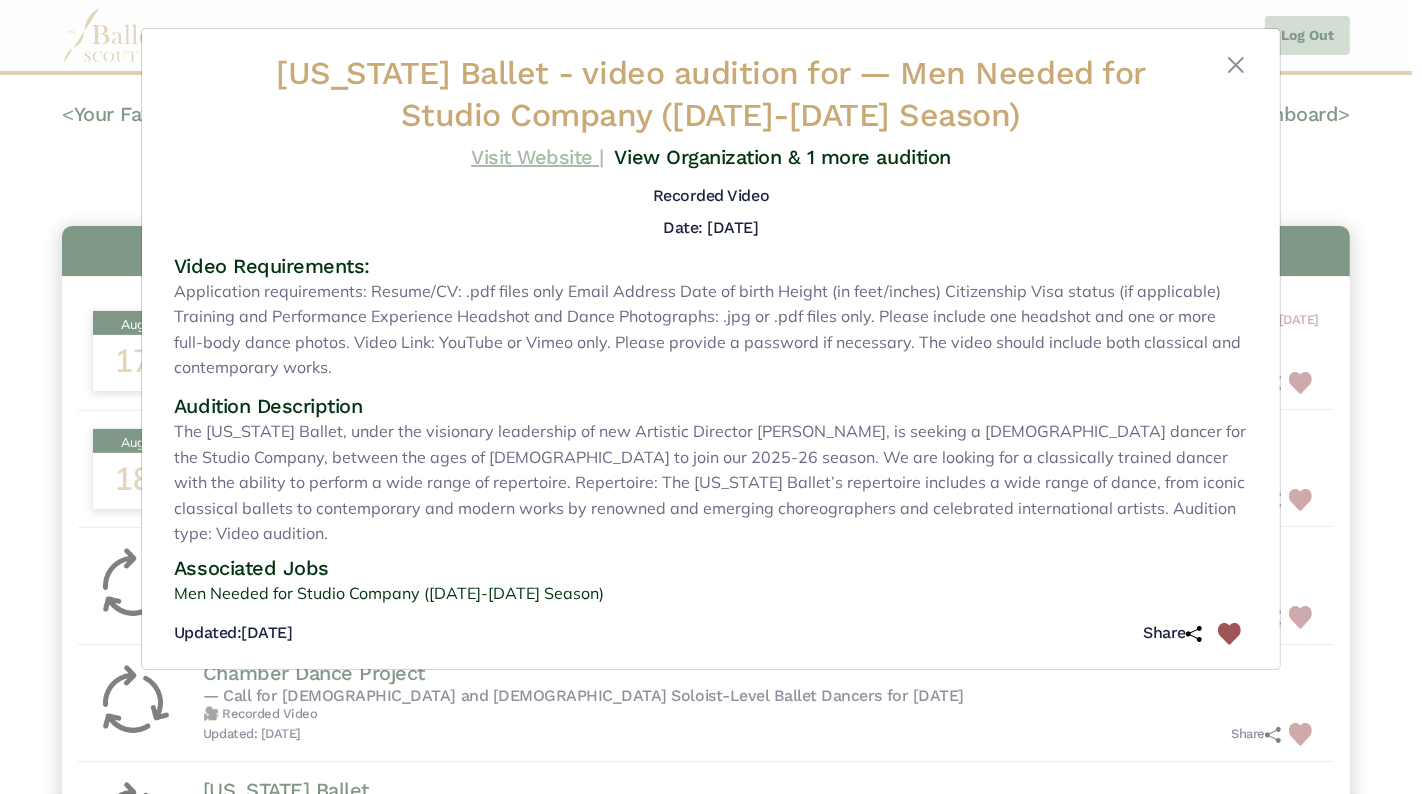 click on "Visit Website |" at bounding box center [537, 157] 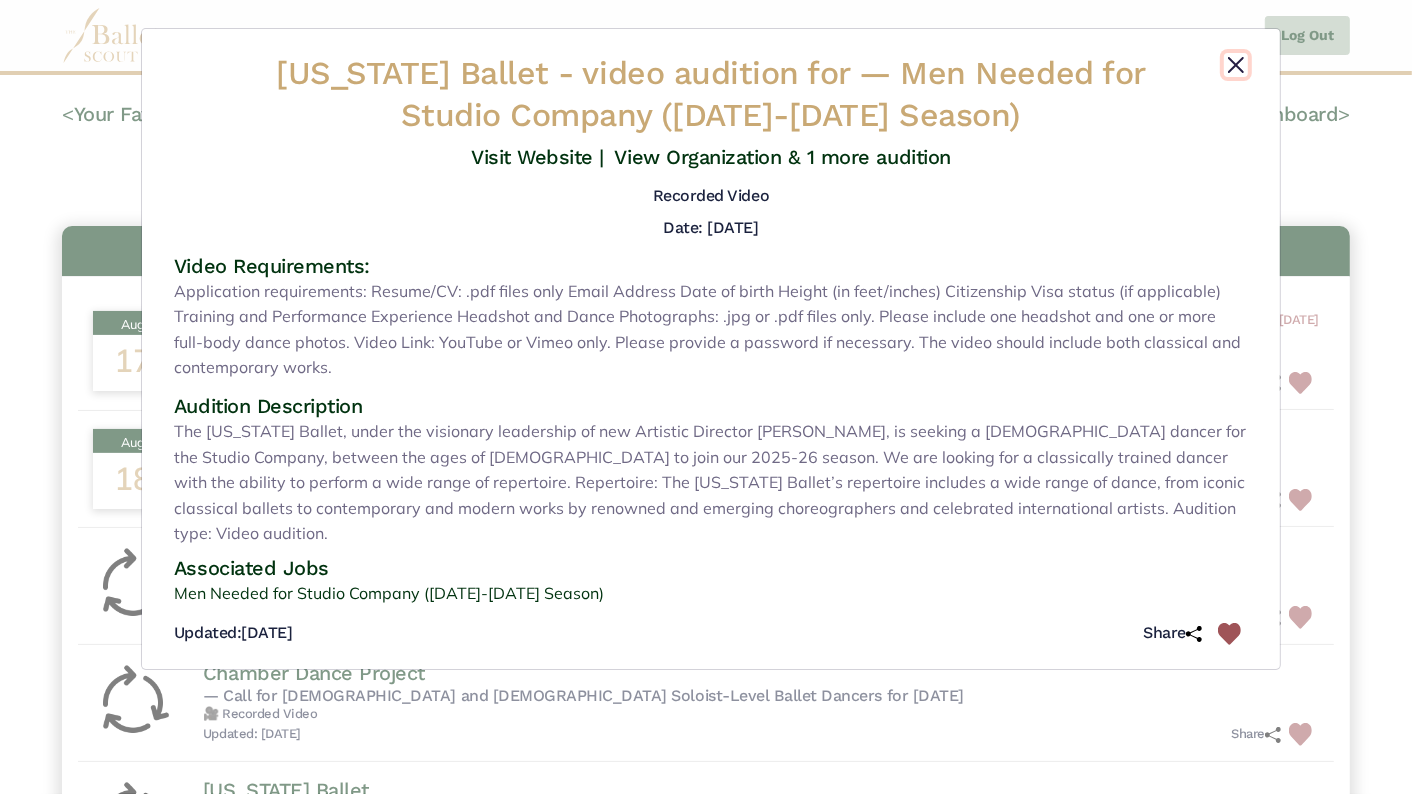 click at bounding box center [1236, 65] 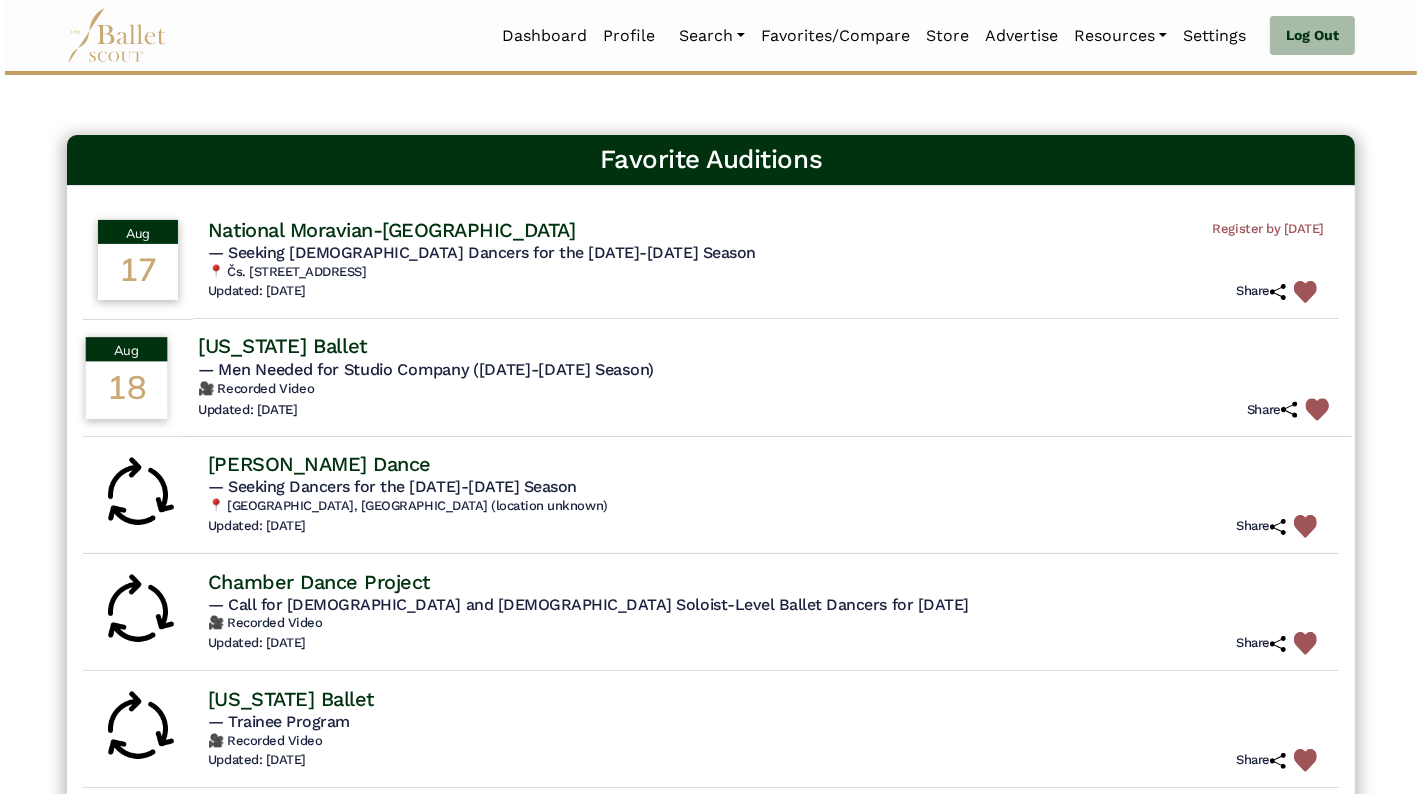 scroll, scrollTop: 136, scrollLeft: 0, axis: vertical 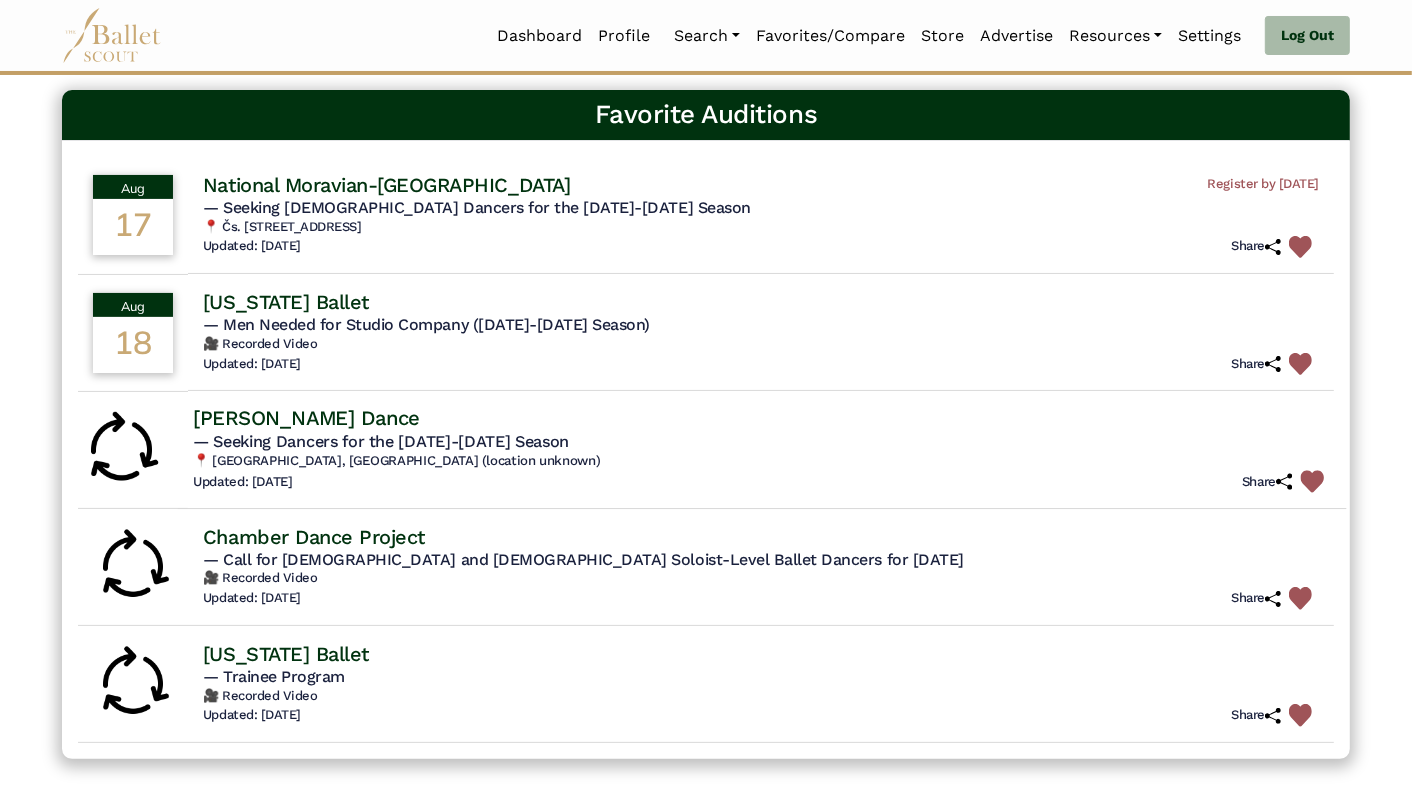click on "[PERSON_NAME] Dance" at bounding box center [306, 418] 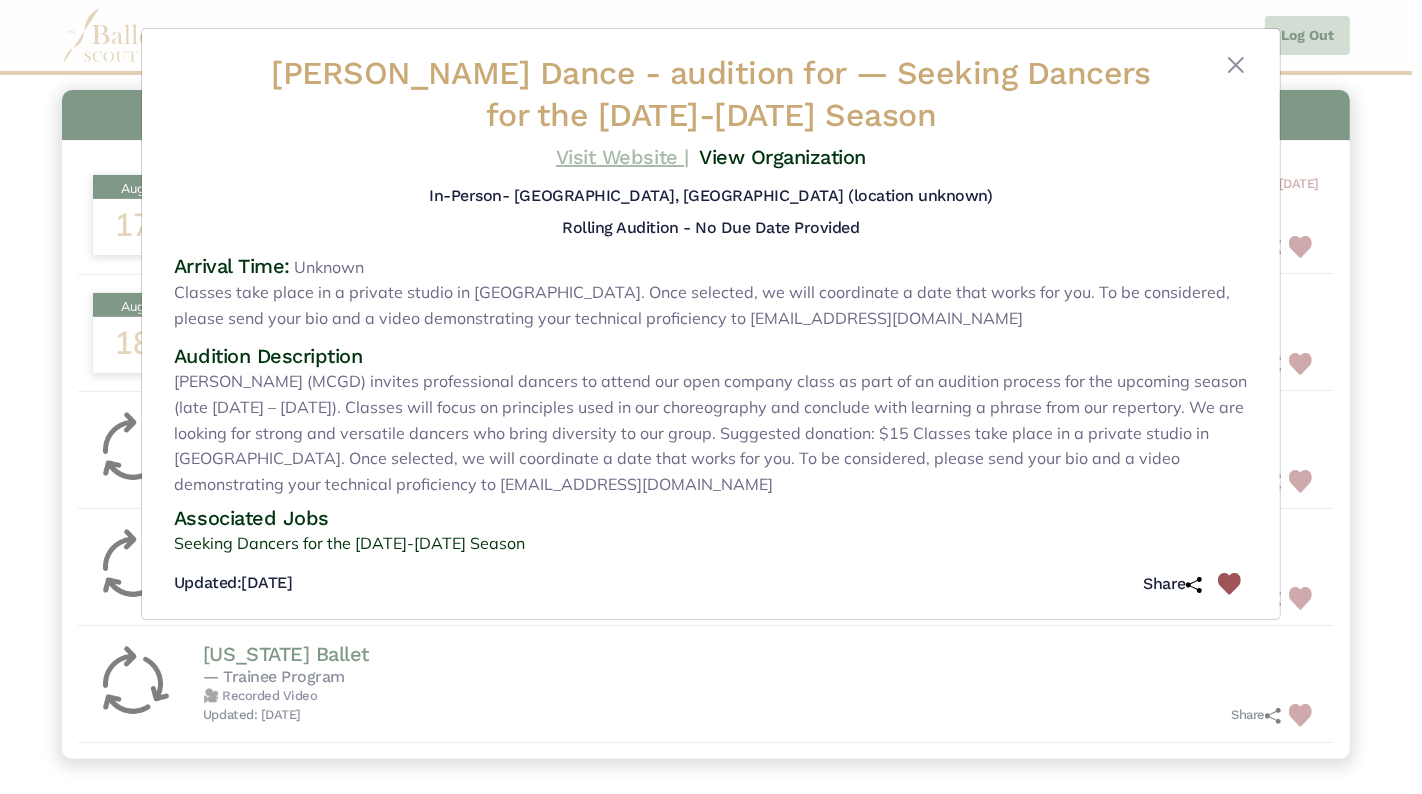 click on "Visit Website |" at bounding box center [622, 157] 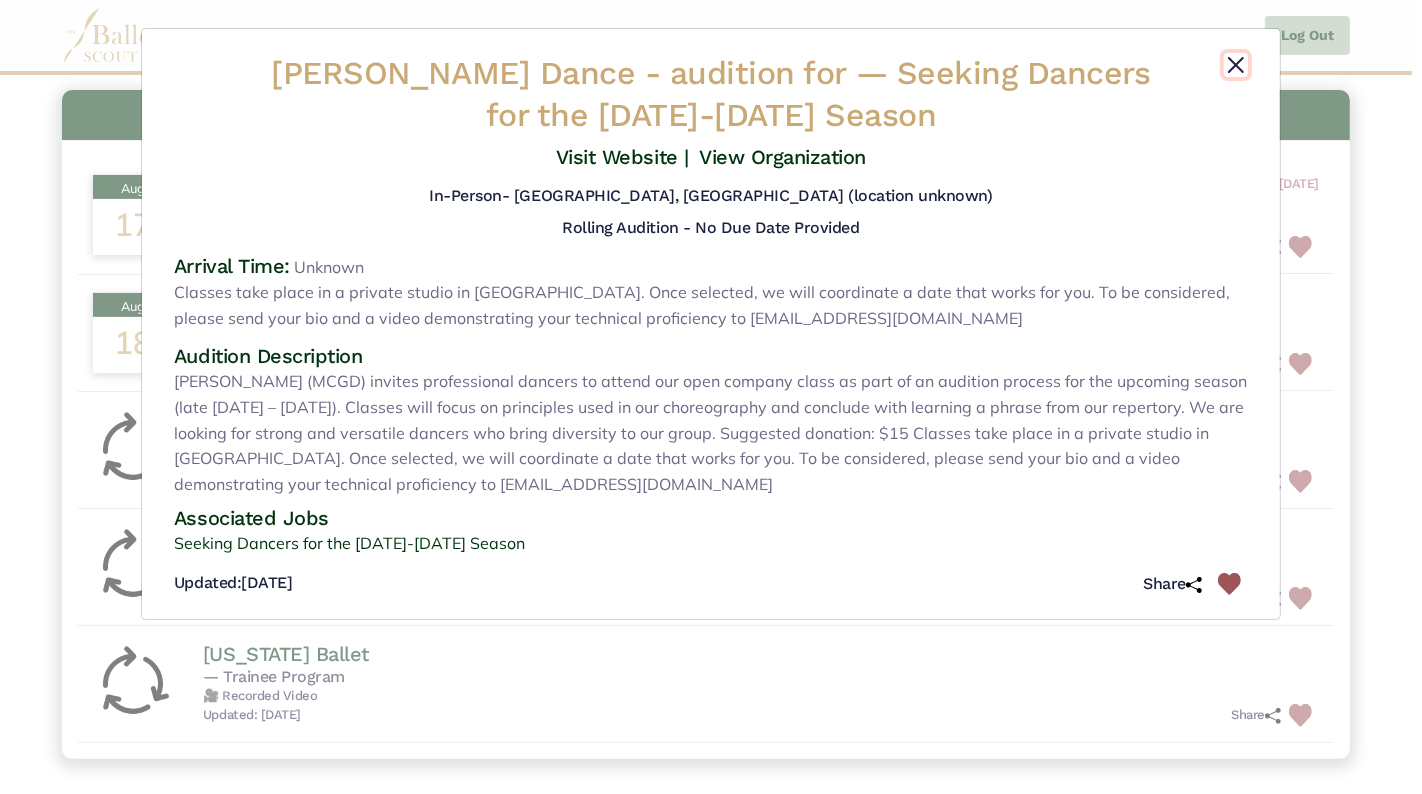 click at bounding box center (1236, 65) 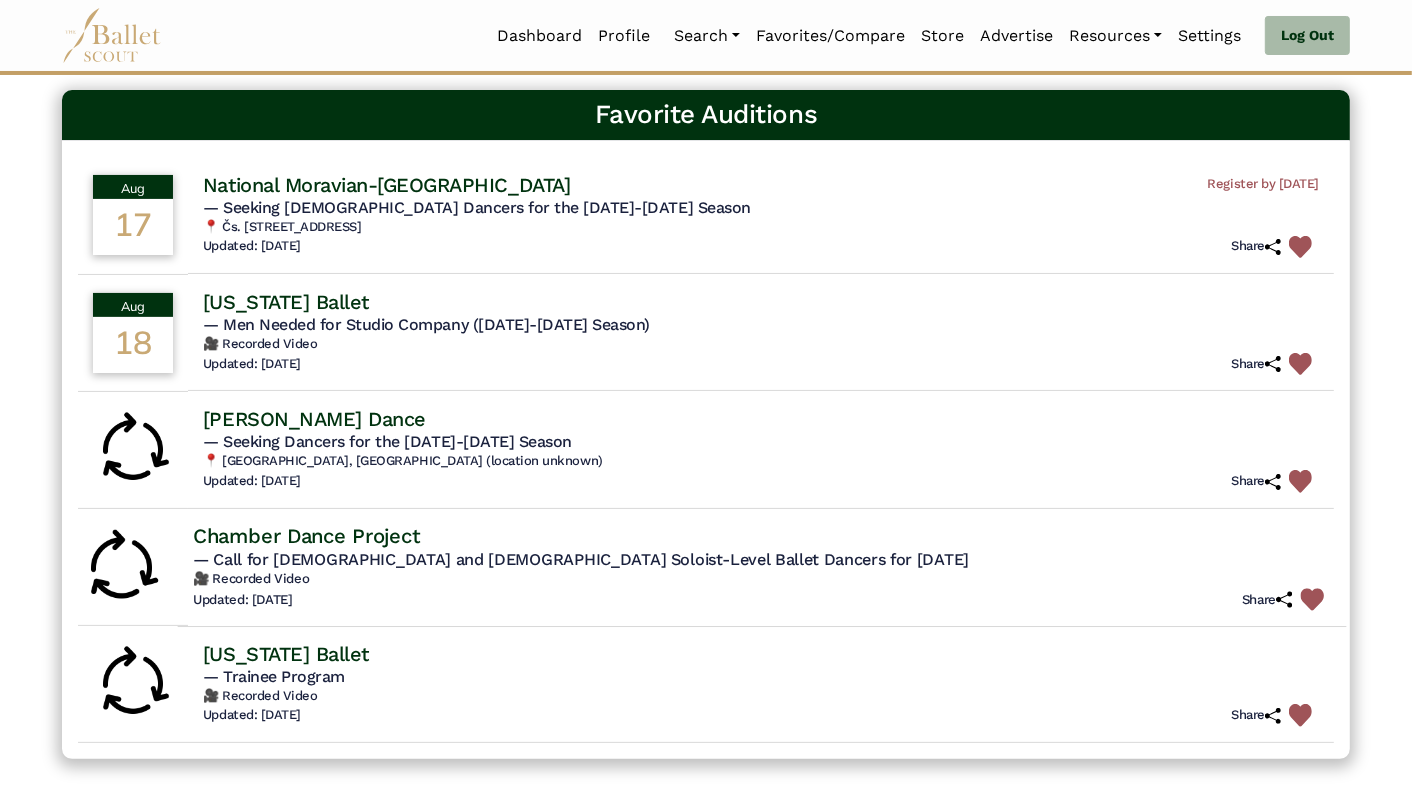click on "Chamber Dance Project" at bounding box center [306, 536] 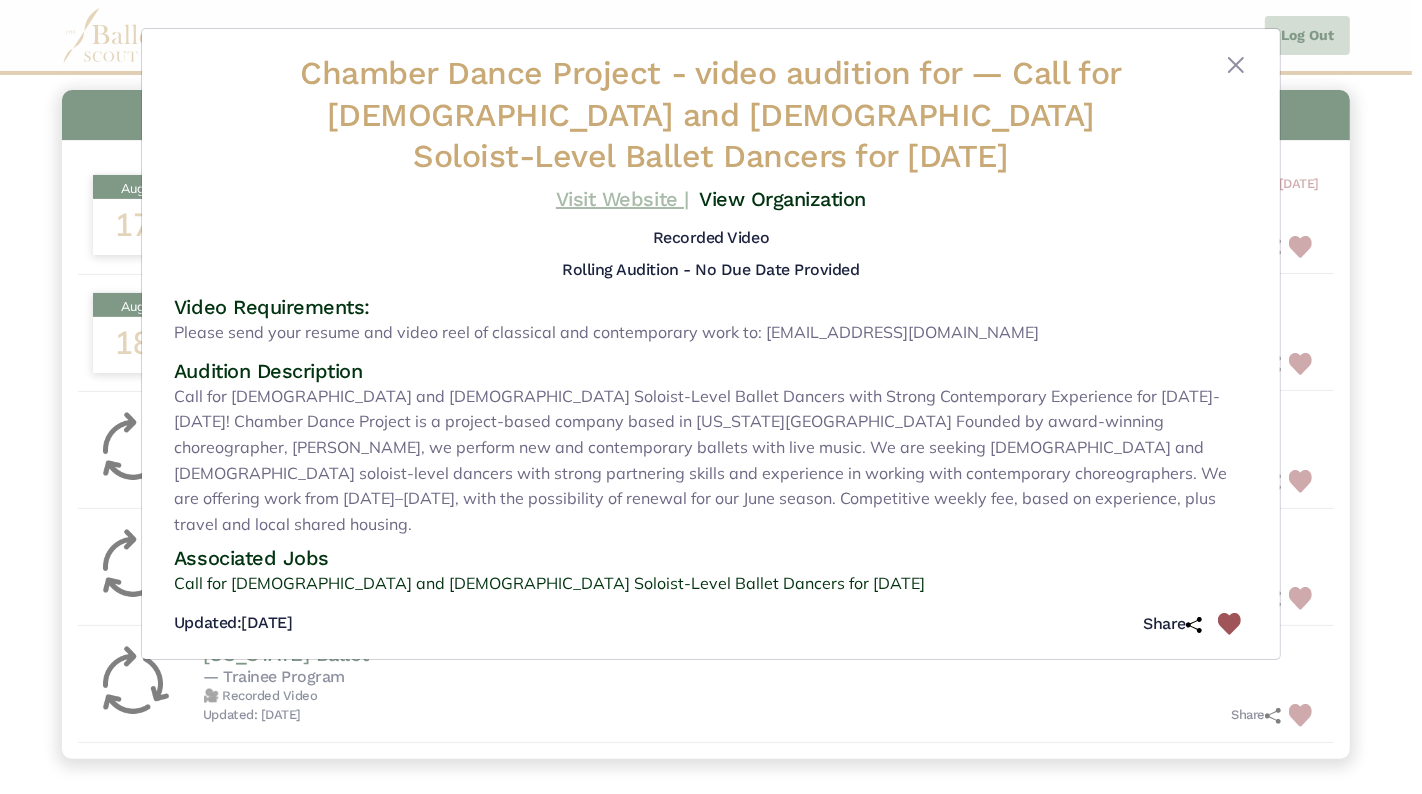 click on "Visit Website |" at bounding box center [622, 199] 